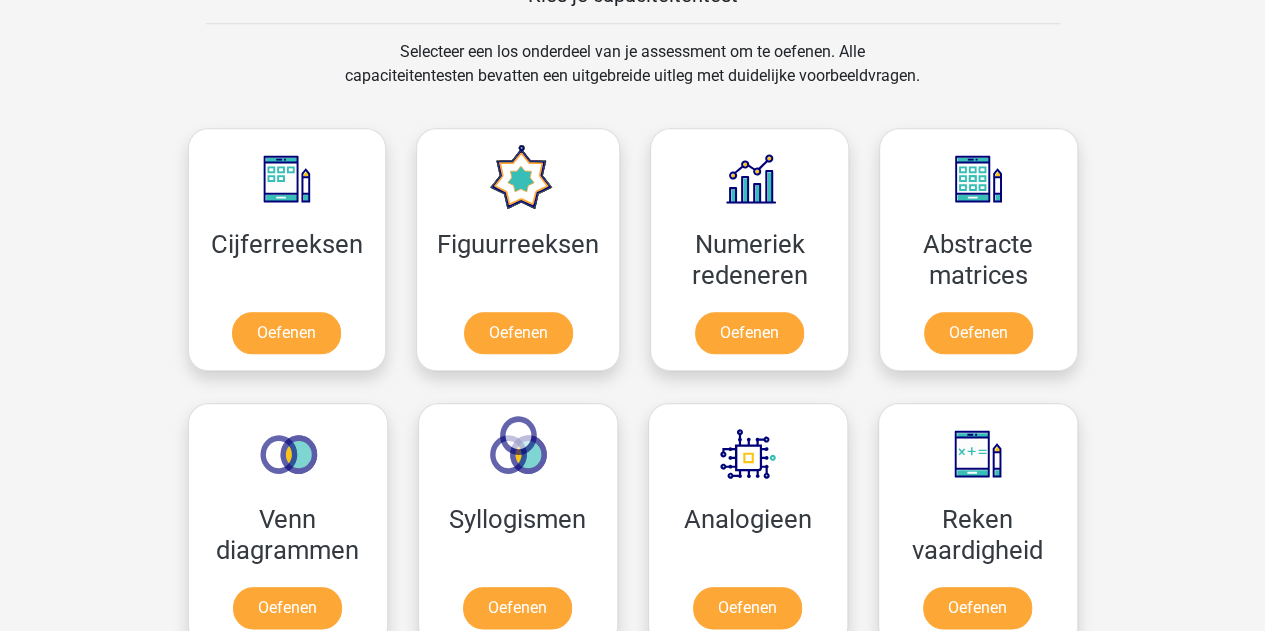 scroll, scrollTop: 813, scrollLeft: 0, axis: vertical 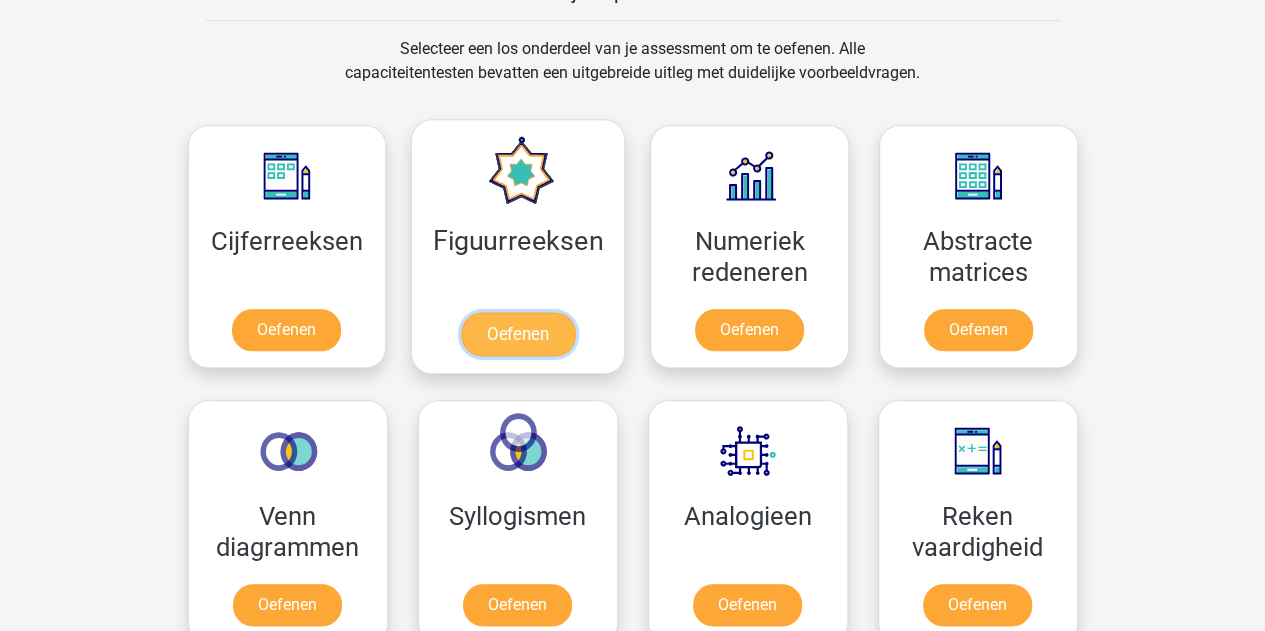 click on "Oefenen" at bounding box center (518, 334) 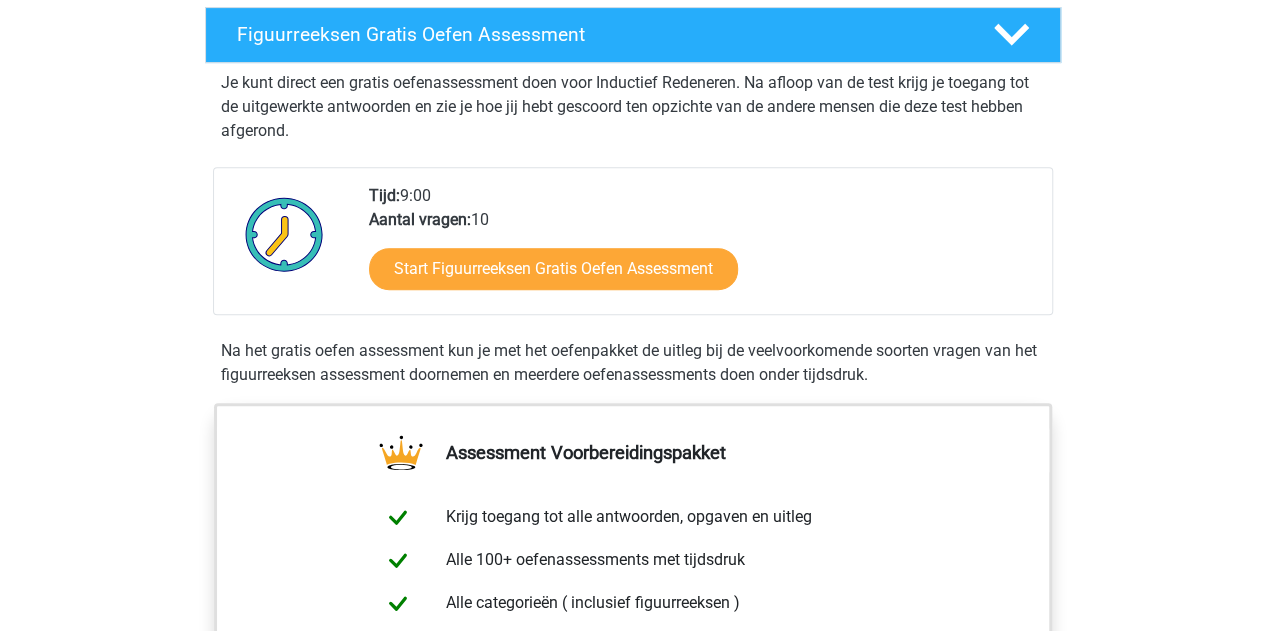scroll, scrollTop: 346, scrollLeft: 0, axis: vertical 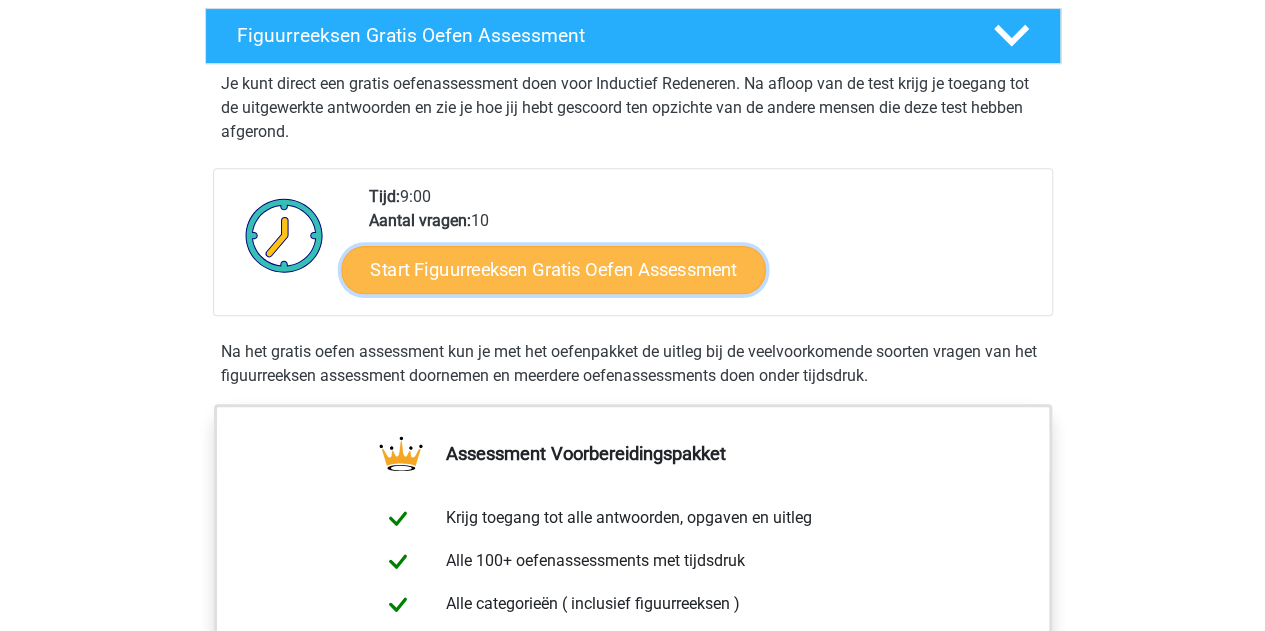 click on "Start Figuurreeksen
Gratis Oefen Assessment" at bounding box center (553, 269) 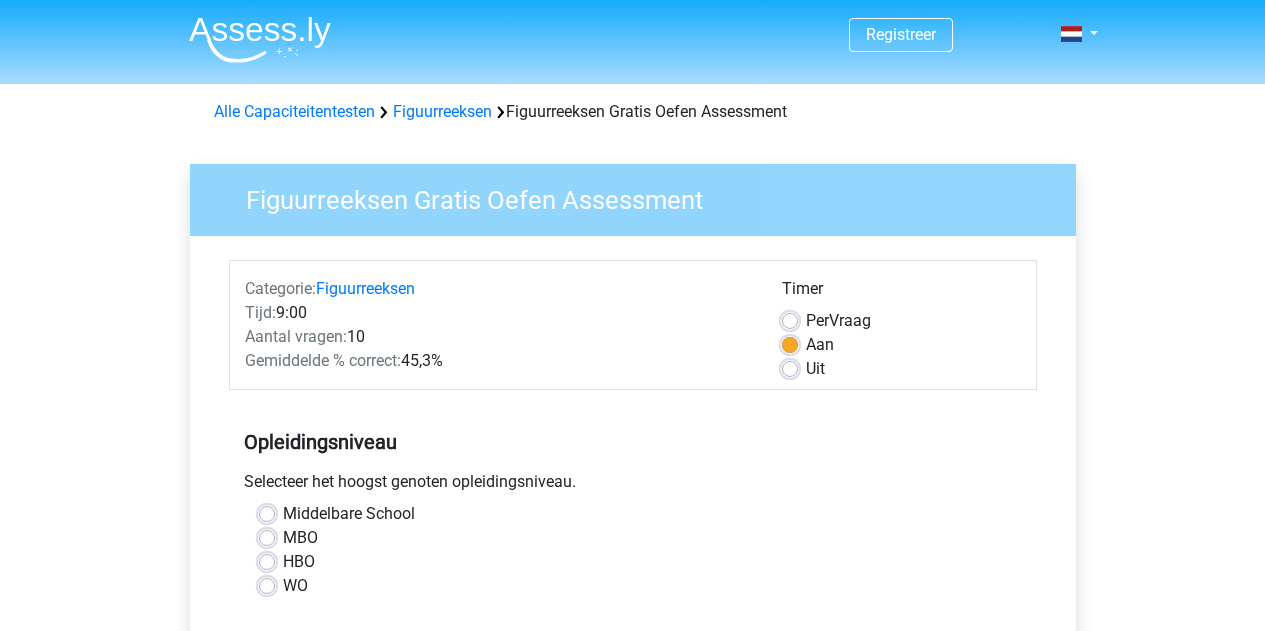 scroll, scrollTop: 0, scrollLeft: 0, axis: both 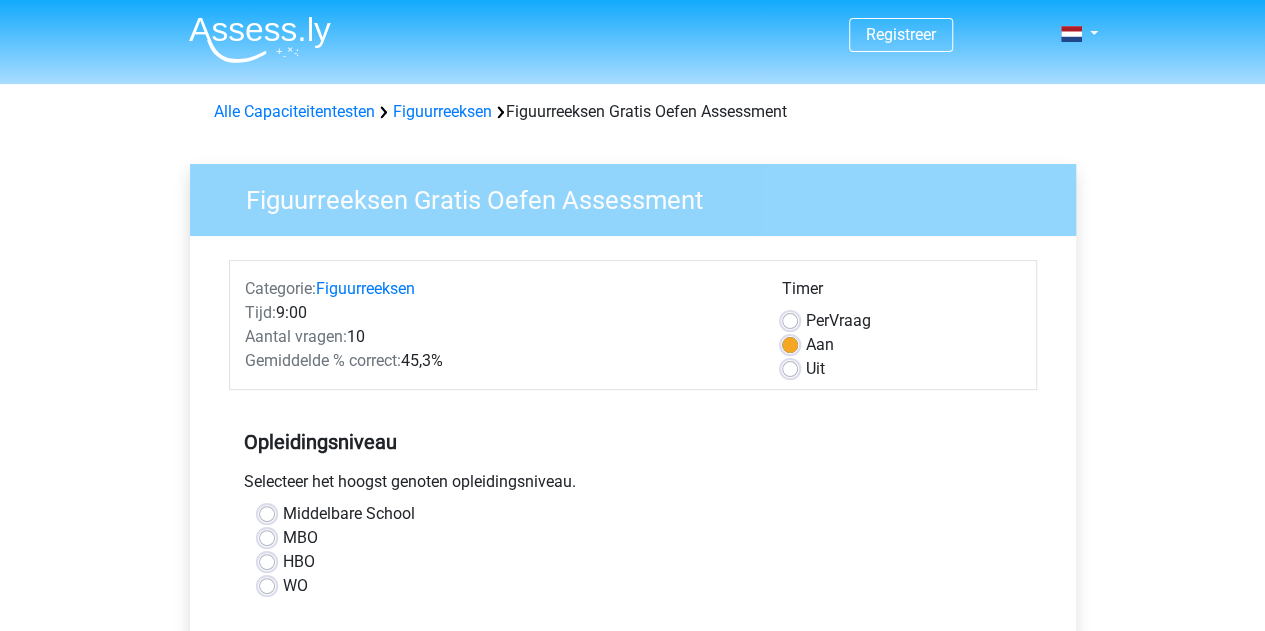 click on "WO" at bounding box center (295, 586) 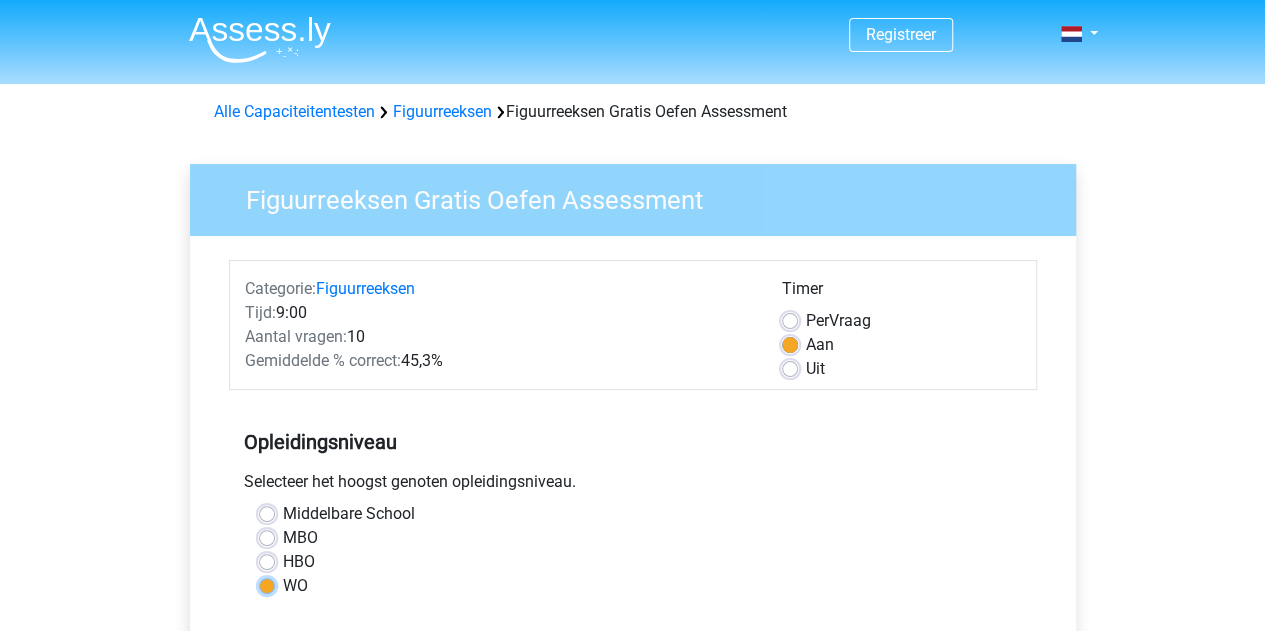 click on "WO" at bounding box center (267, 584) 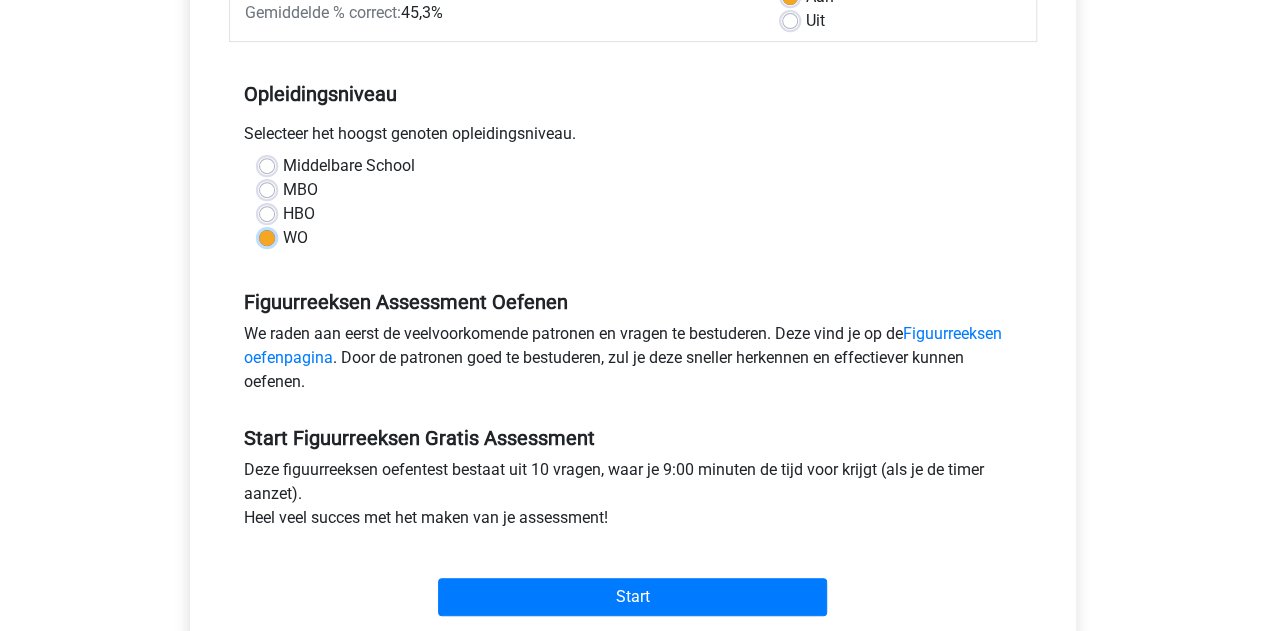 scroll, scrollTop: 358, scrollLeft: 0, axis: vertical 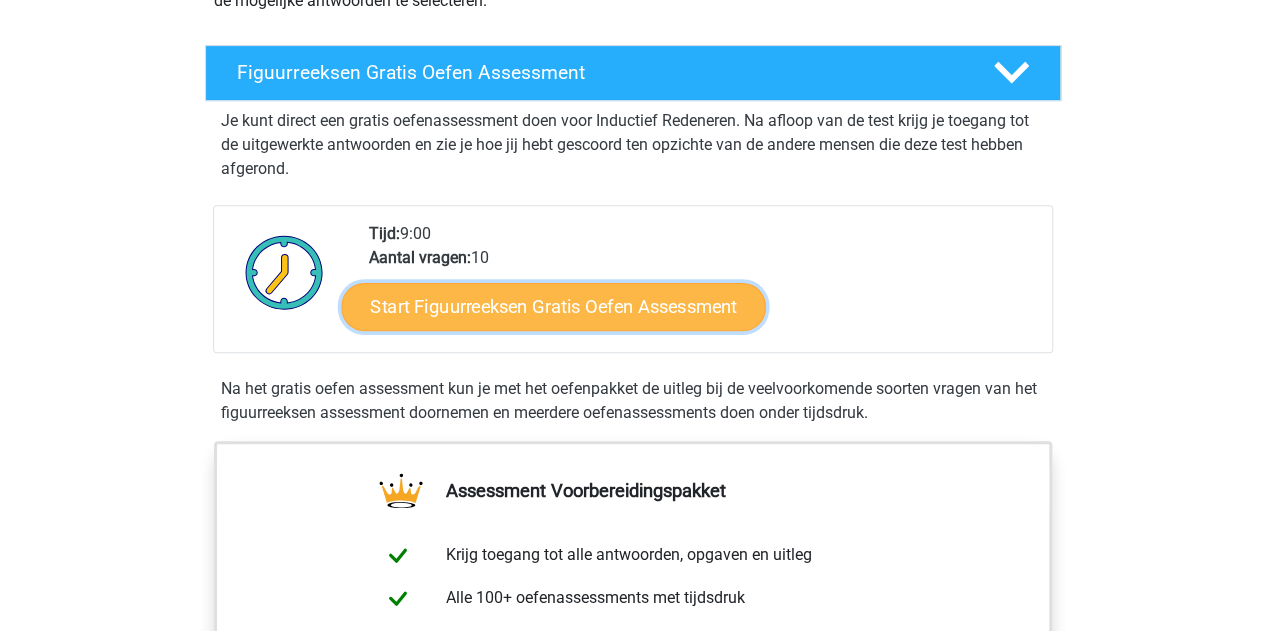 click on "Start Figuurreeksen
Gratis Oefen Assessment" at bounding box center [553, 306] 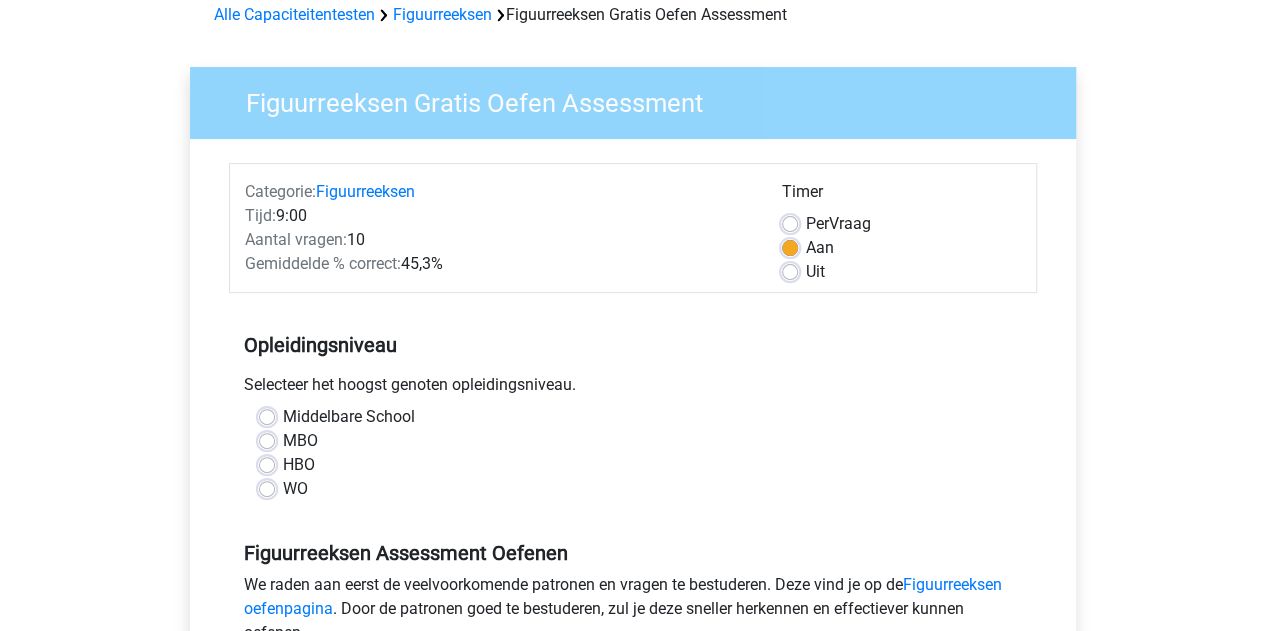 scroll, scrollTop: 98, scrollLeft: 0, axis: vertical 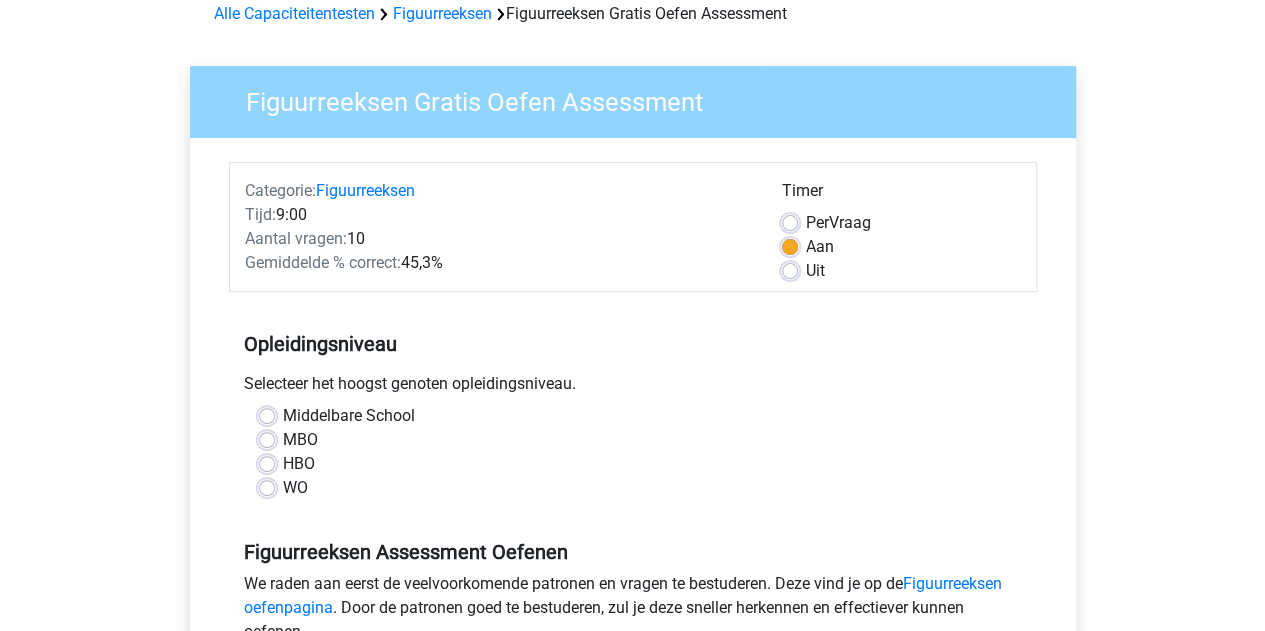 click on "WO" at bounding box center (295, 488) 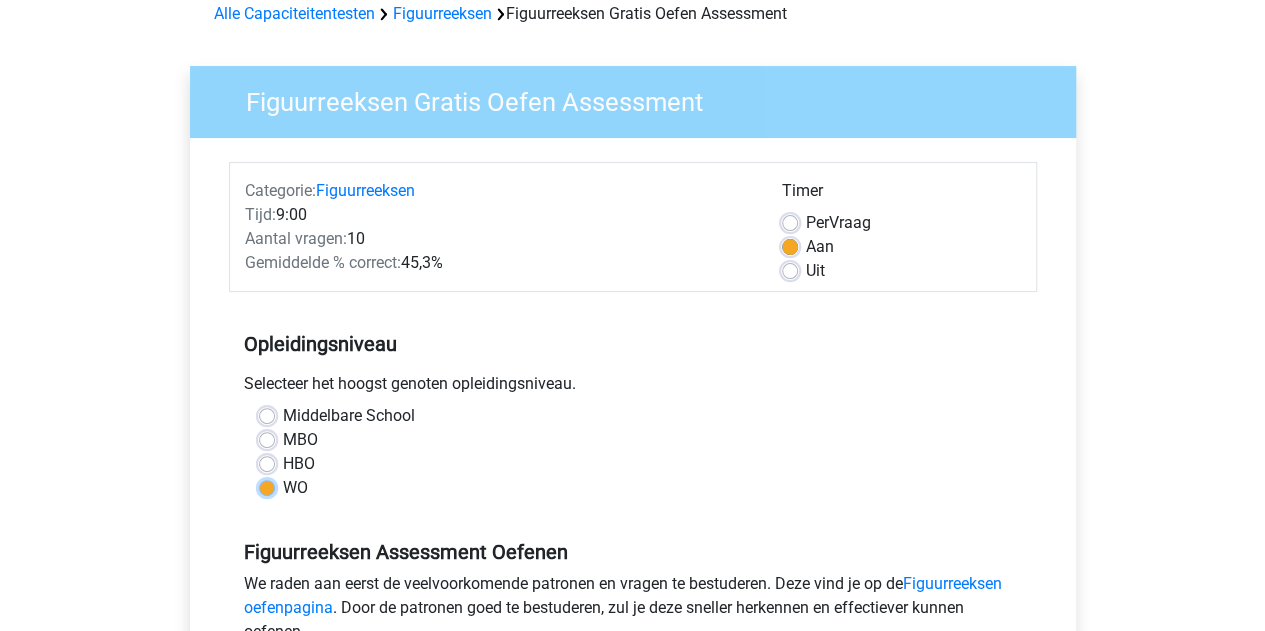 click on "WO" at bounding box center [267, 486] 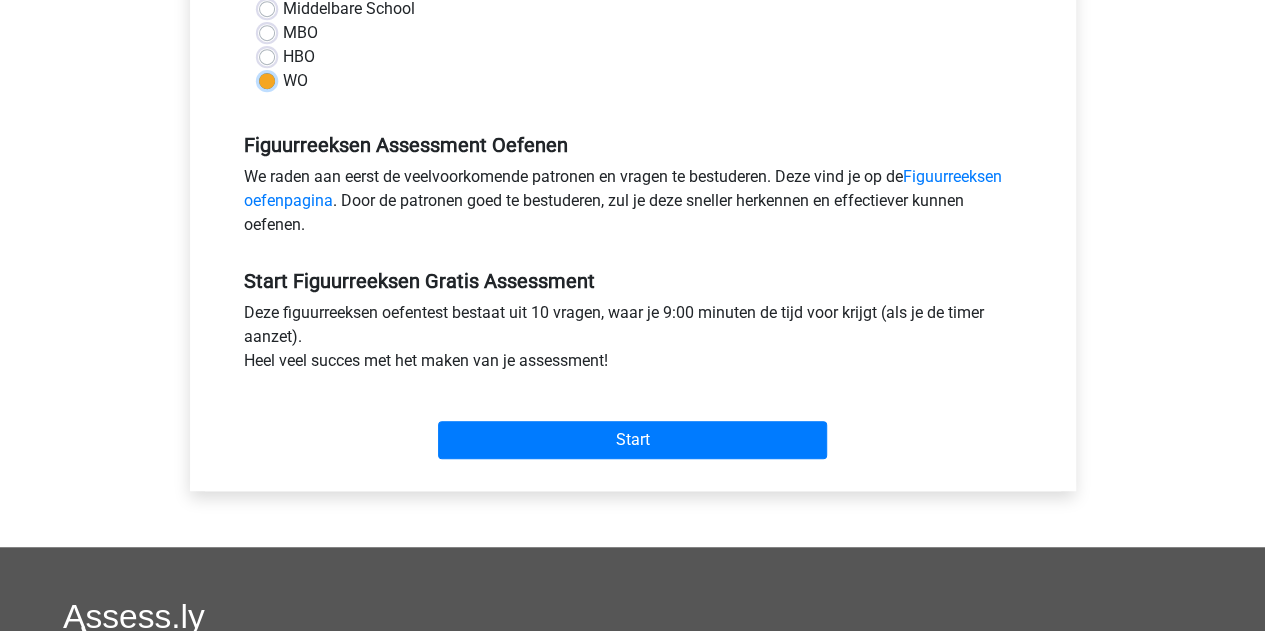 scroll, scrollTop: 506, scrollLeft: 0, axis: vertical 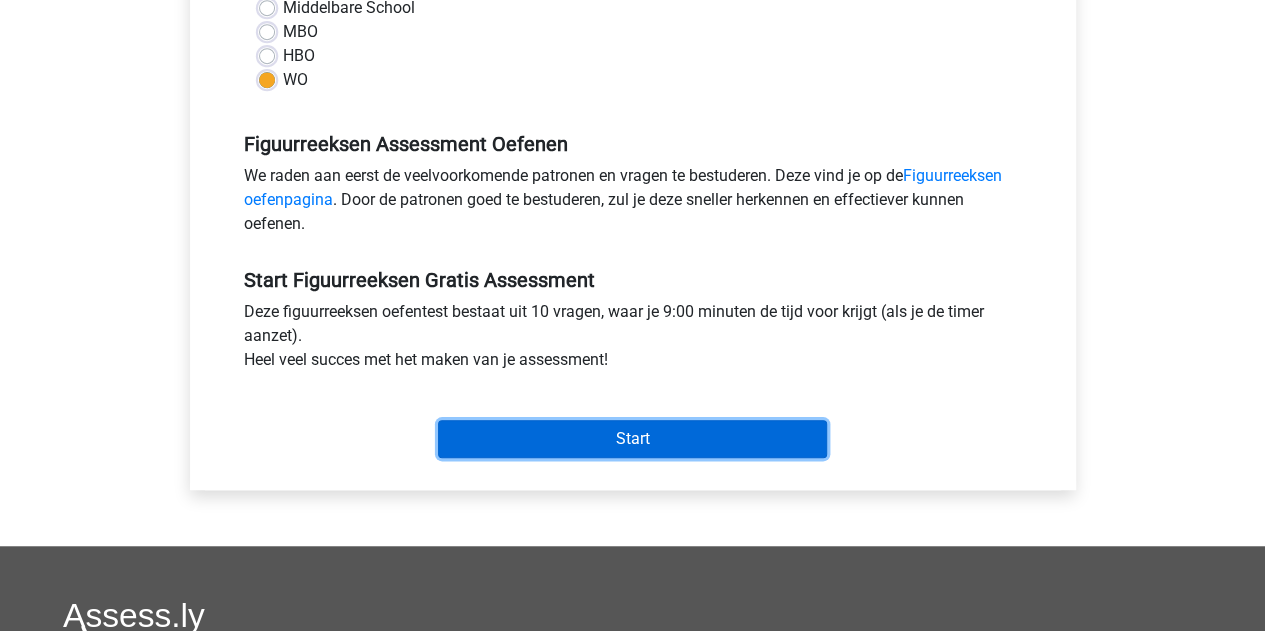 click on "Start" at bounding box center (632, 439) 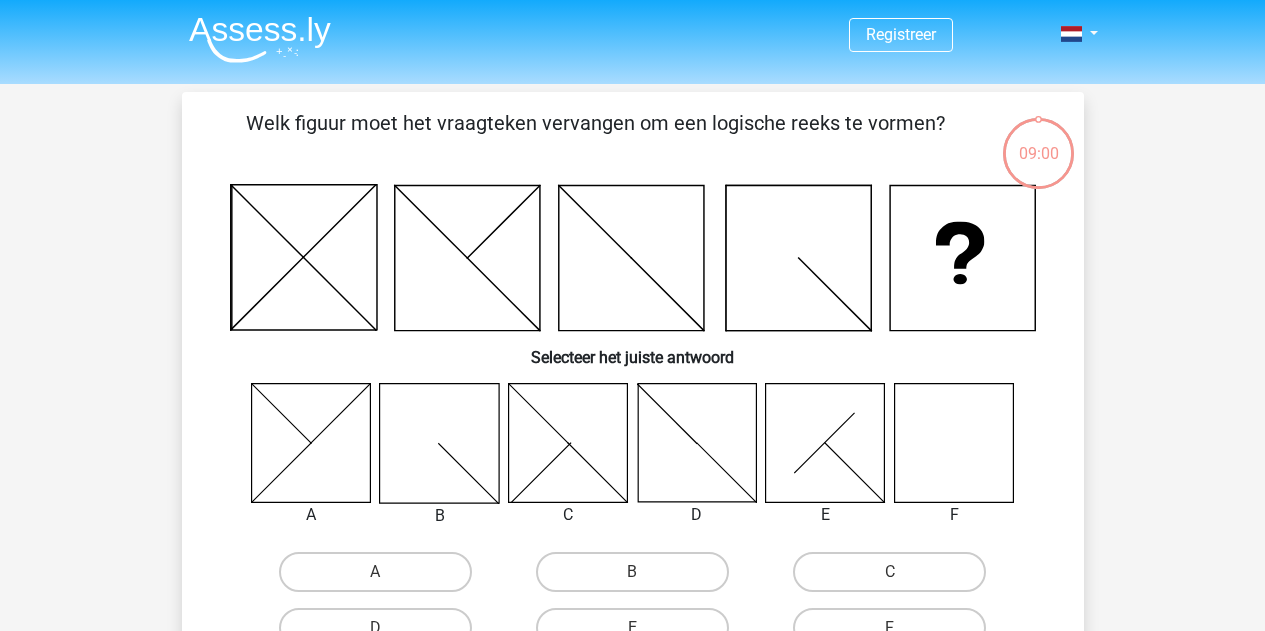 scroll, scrollTop: 0, scrollLeft: 0, axis: both 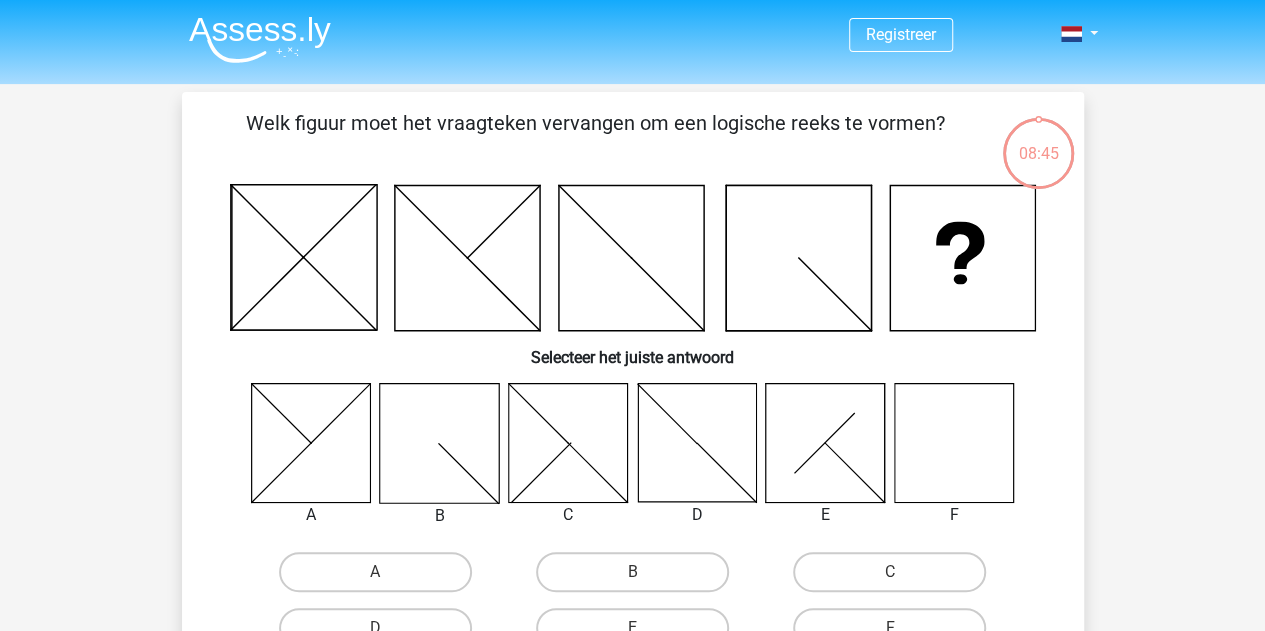click 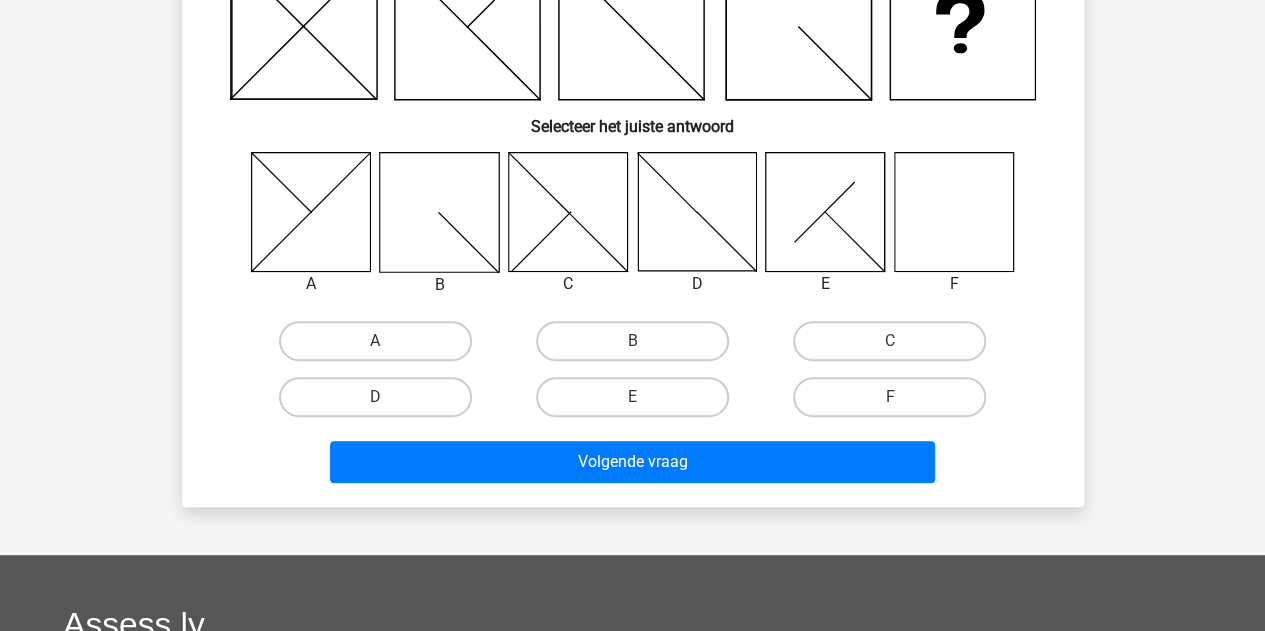 scroll, scrollTop: 233, scrollLeft: 0, axis: vertical 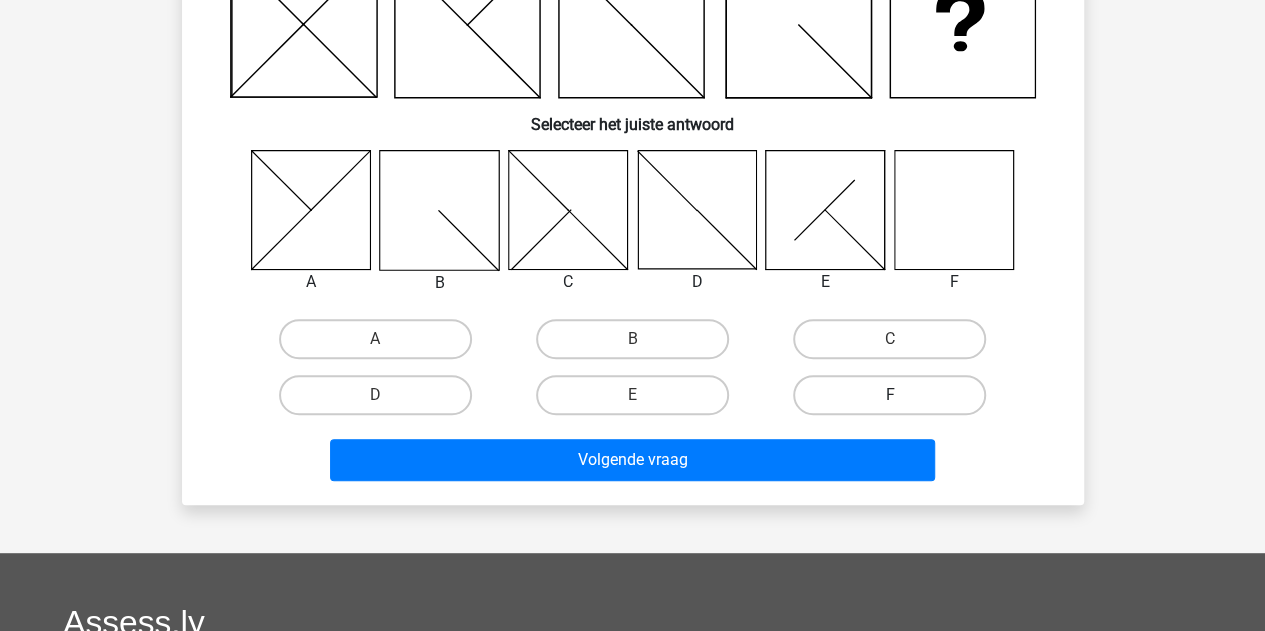 click on "F" at bounding box center [889, 395] 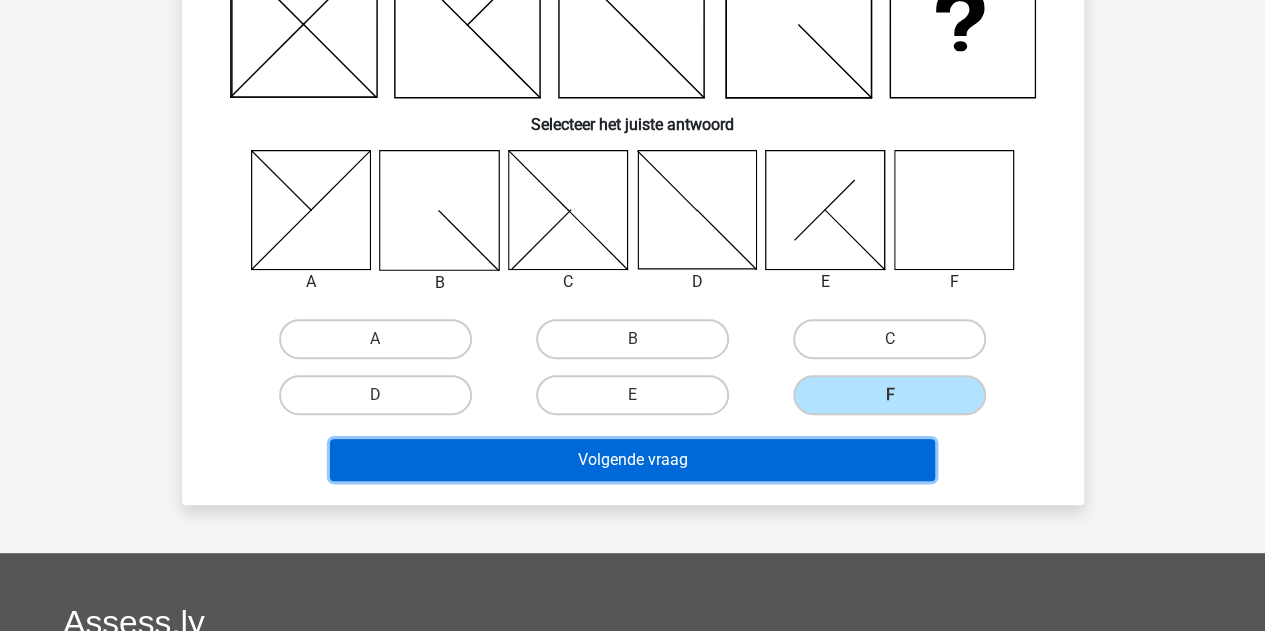 click on "Volgende vraag" at bounding box center [632, 460] 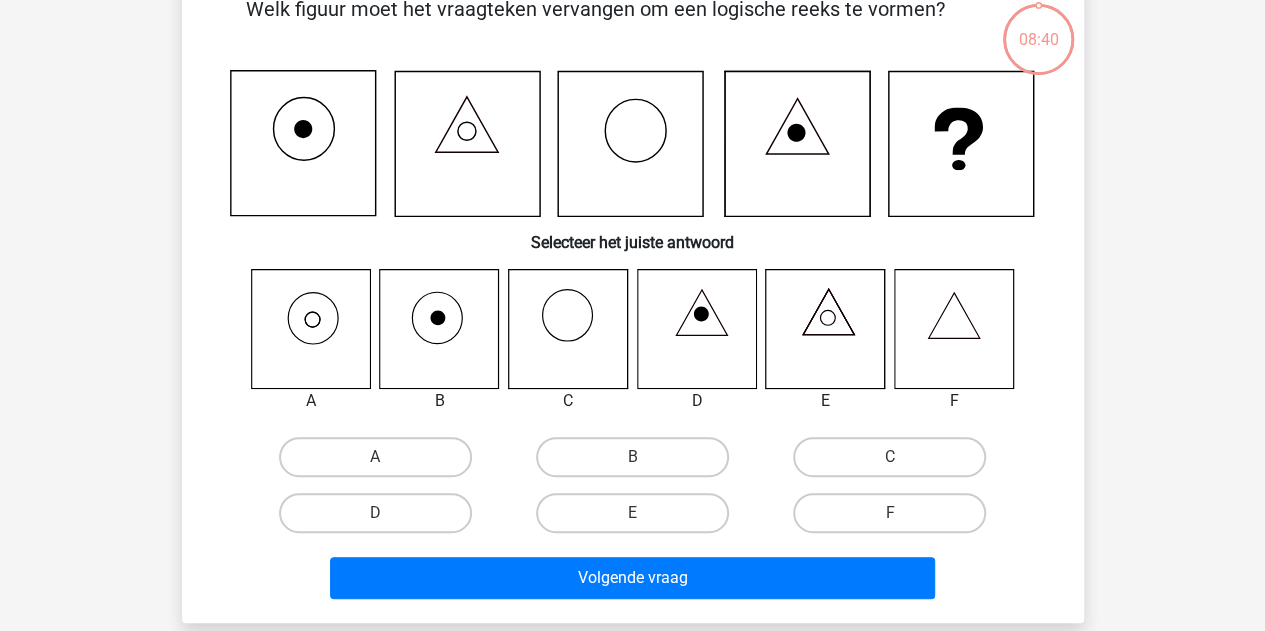 scroll, scrollTop: 92, scrollLeft: 0, axis: vertical 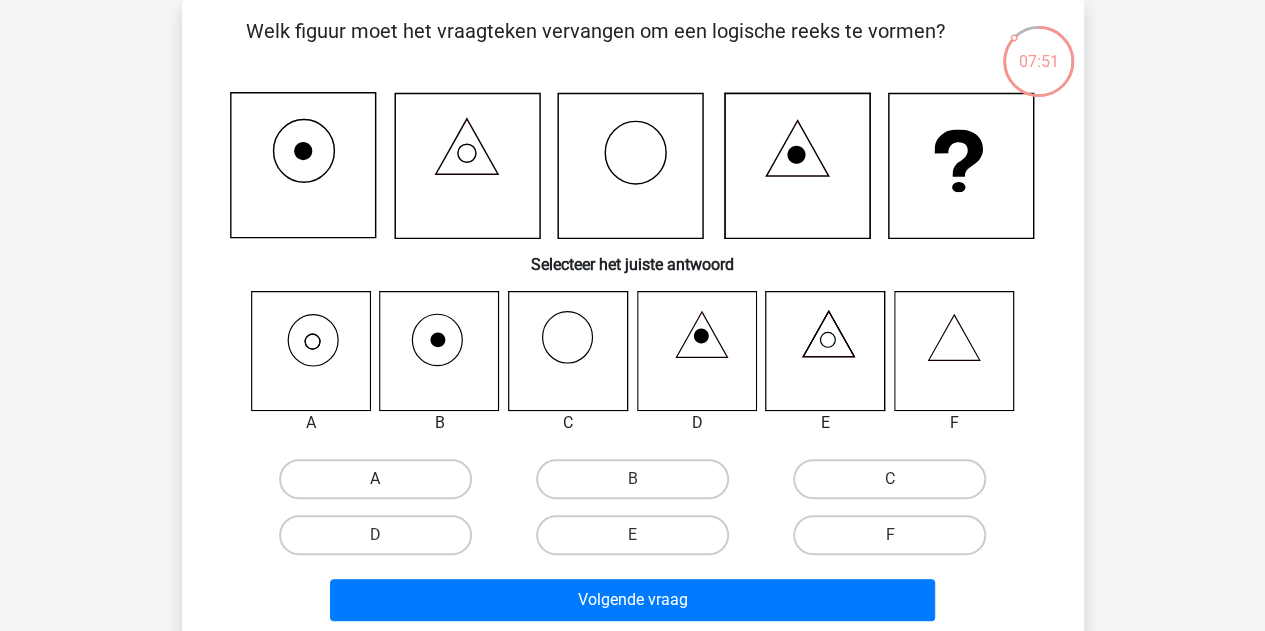 click on "A" at bounding box center (375, 479) 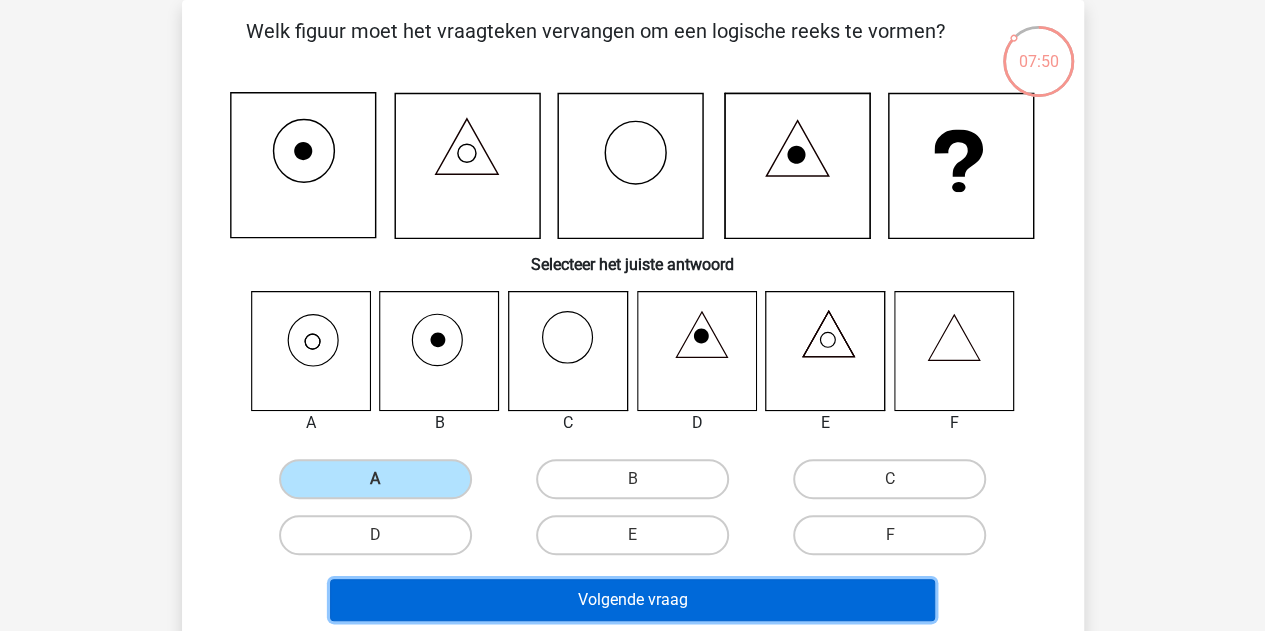 click on "Volgende vraag" at bounding box center [632, 600] 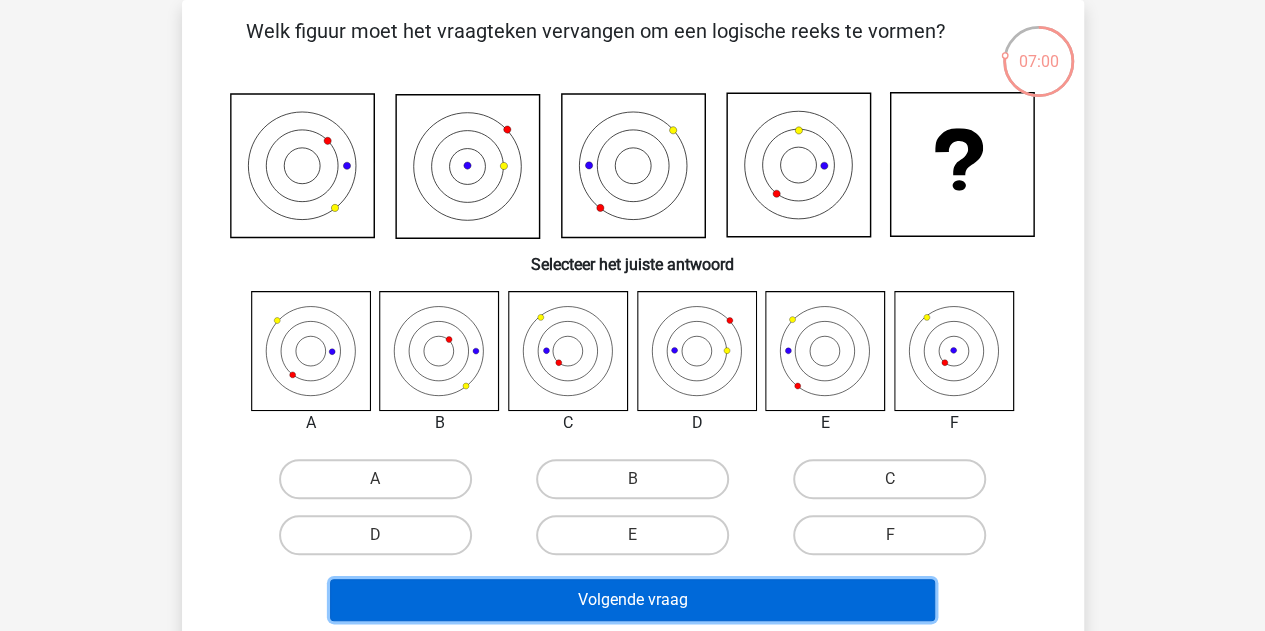 click on "Volgende vraag" at bounding box center (632, 600) 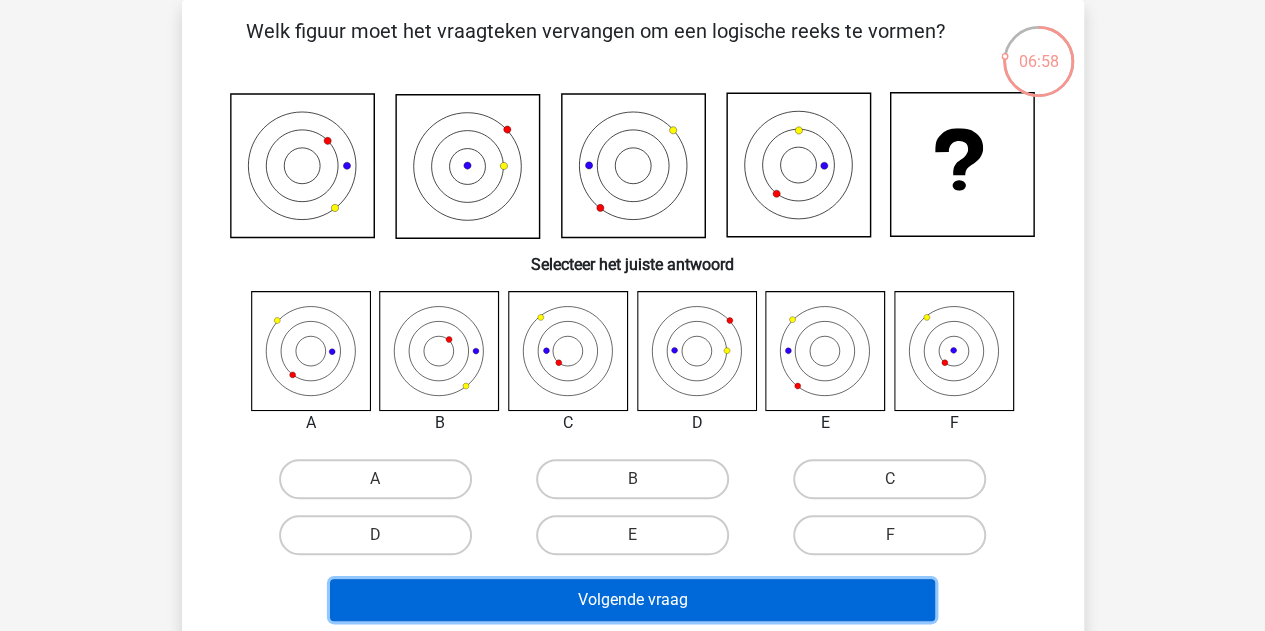 click on "Volgende vraag" at bounding box center (632, 600) 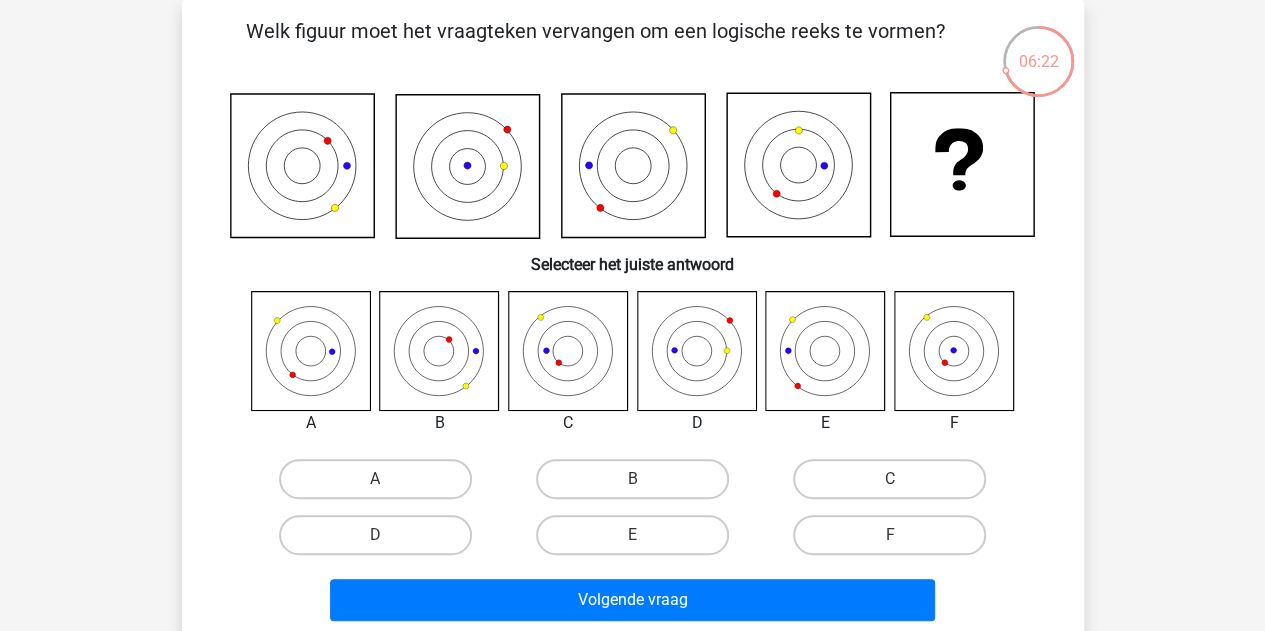 click 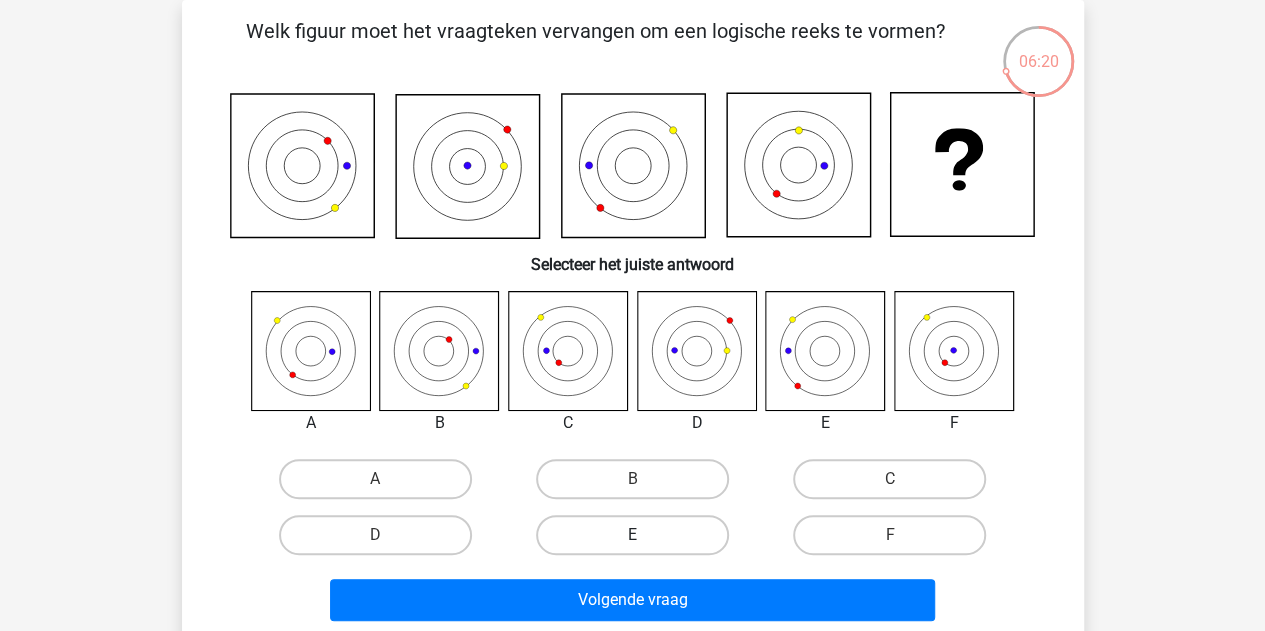click on "E" at bounding box center (632, 535) 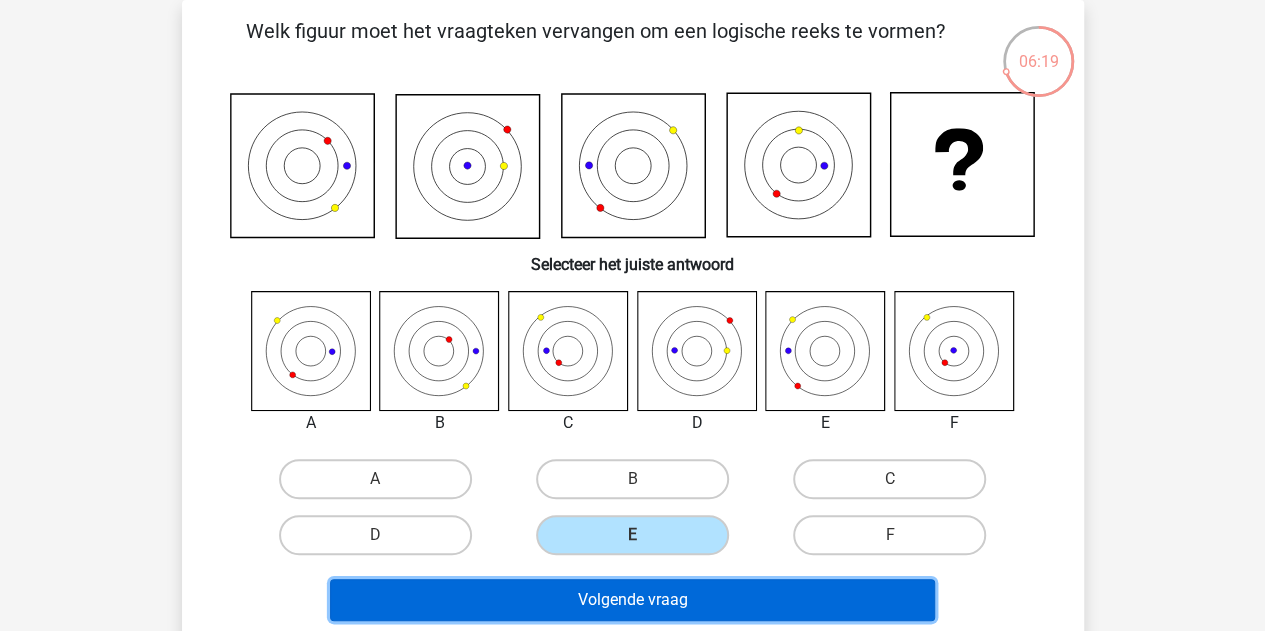 click on "Volgende vraag" at bounding box center (632, 600) 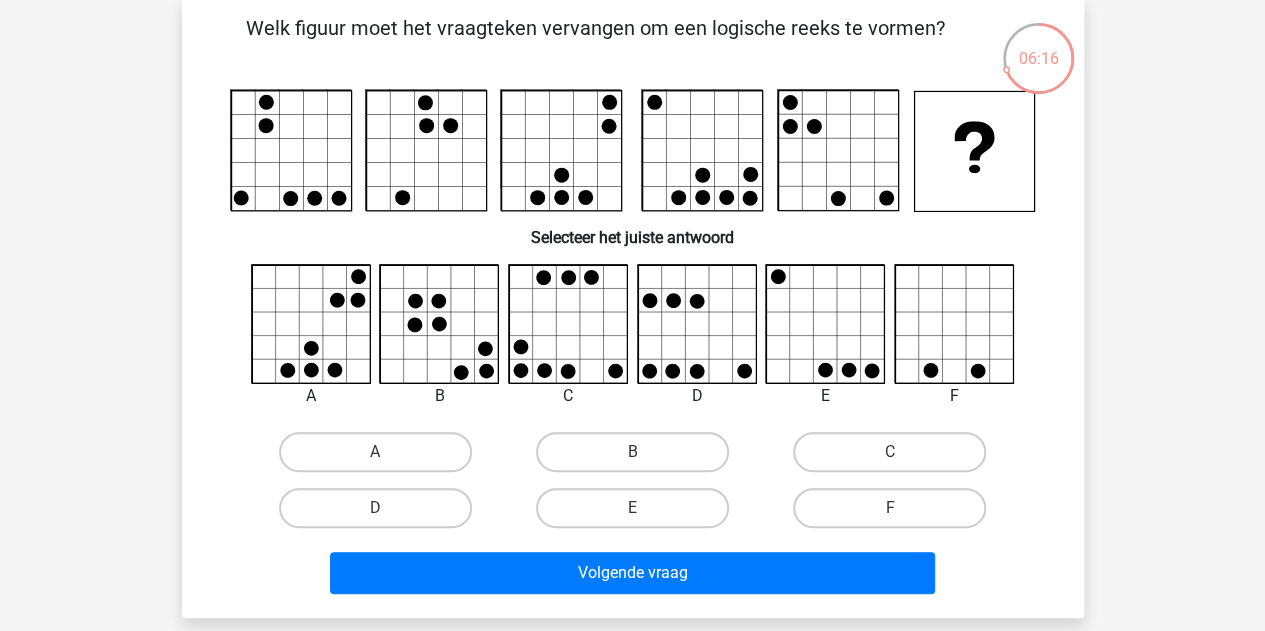 scroll, scrollTop: 94, scrollLeft: 0, axis: vertical 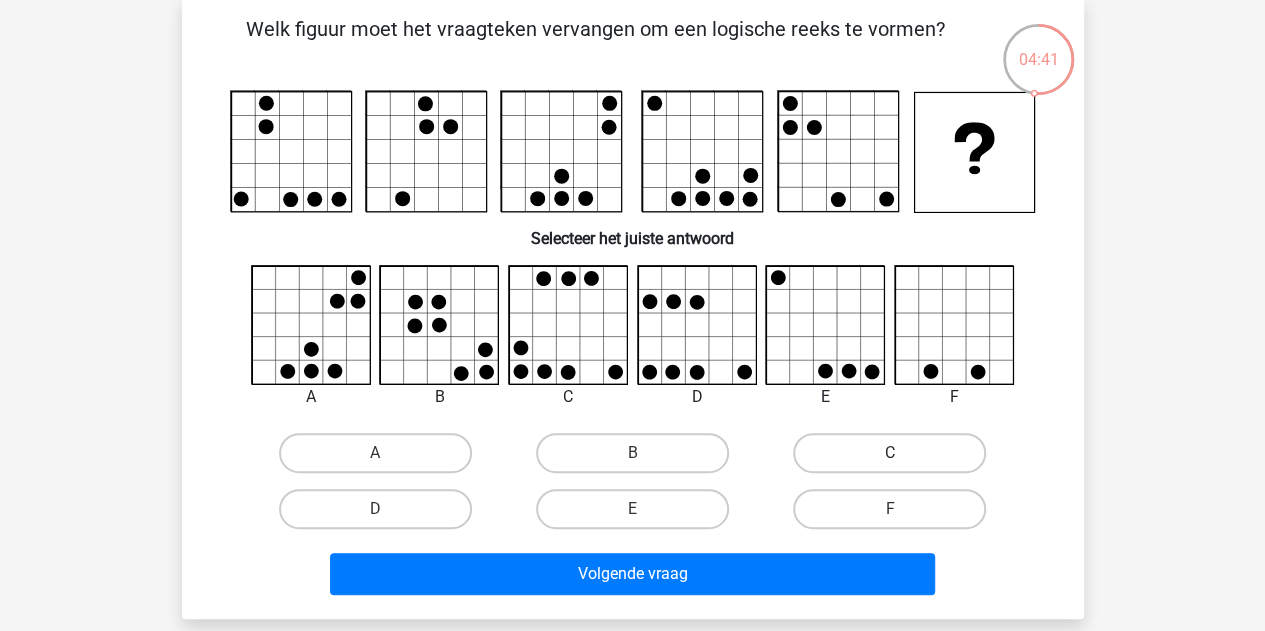 click on "C" at bounding box center [889, 453] 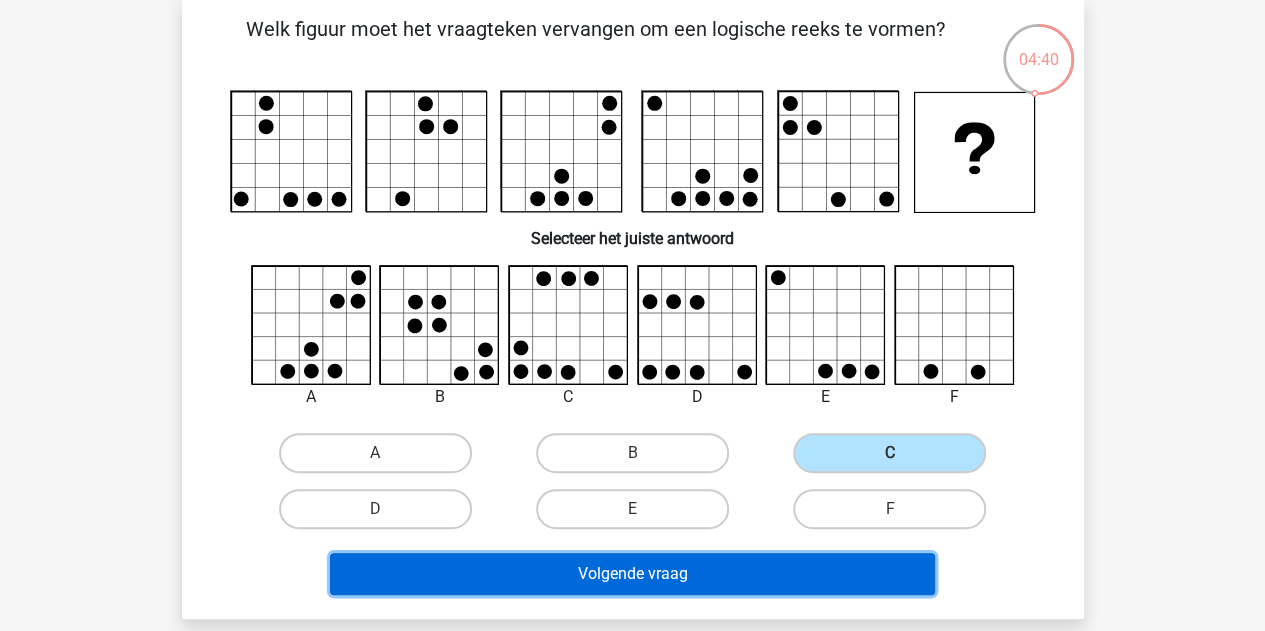 click on "Volgende vraag" at bounding box center [632, 574] 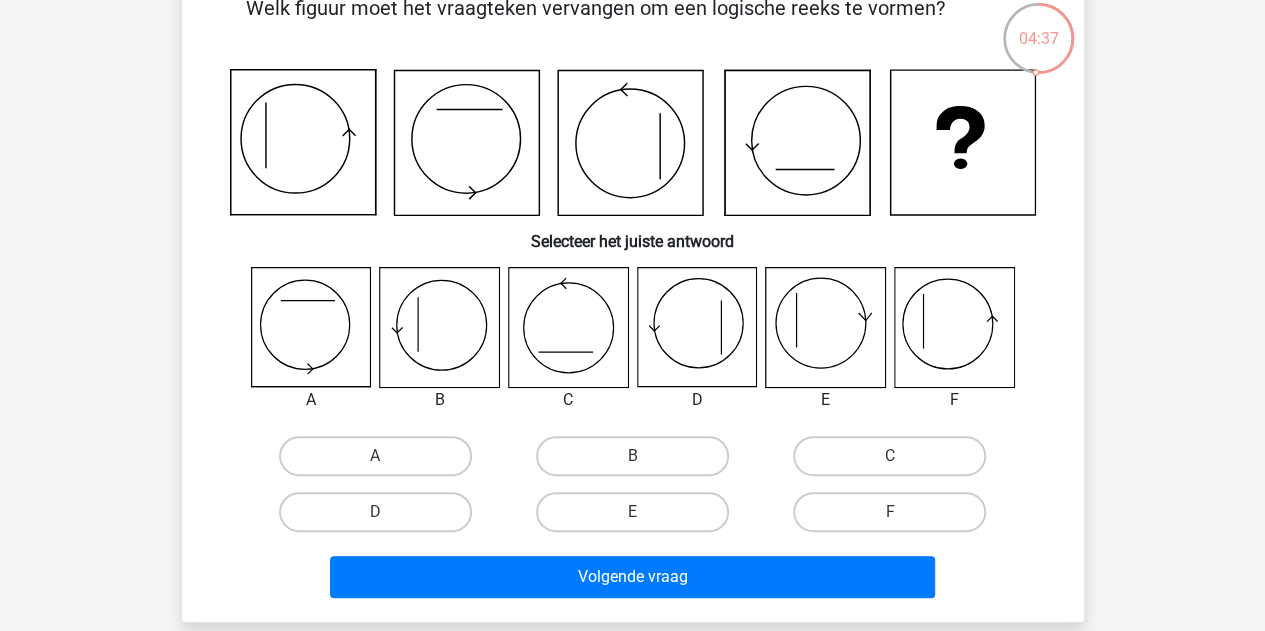 scroll, scrollTop: 107, scrollLeft: 0, axis: vertical 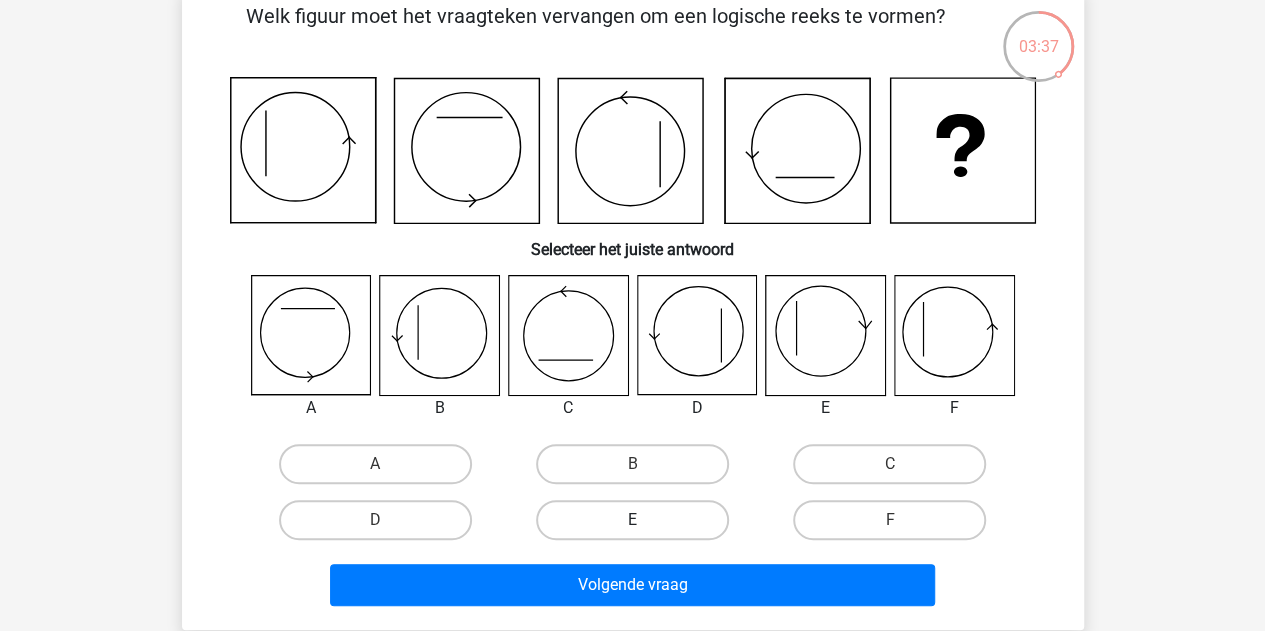 click on "E" at bounding box center [632, 520] 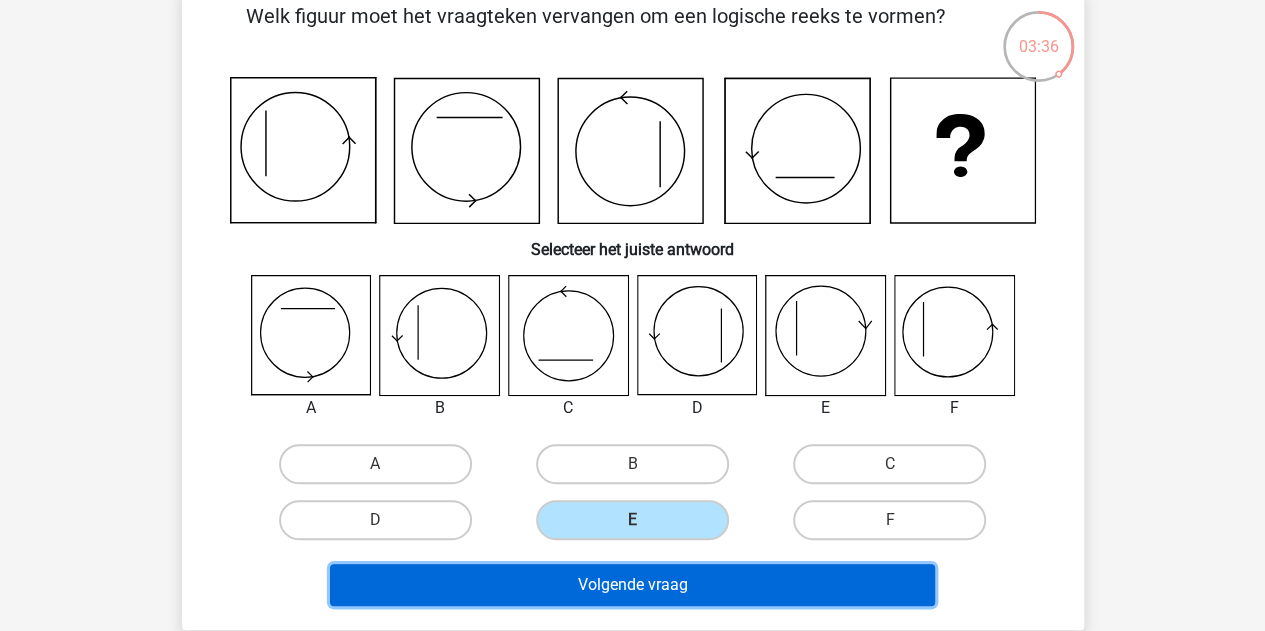 click on "Volgende vraag" at bounding box center [632, 585] 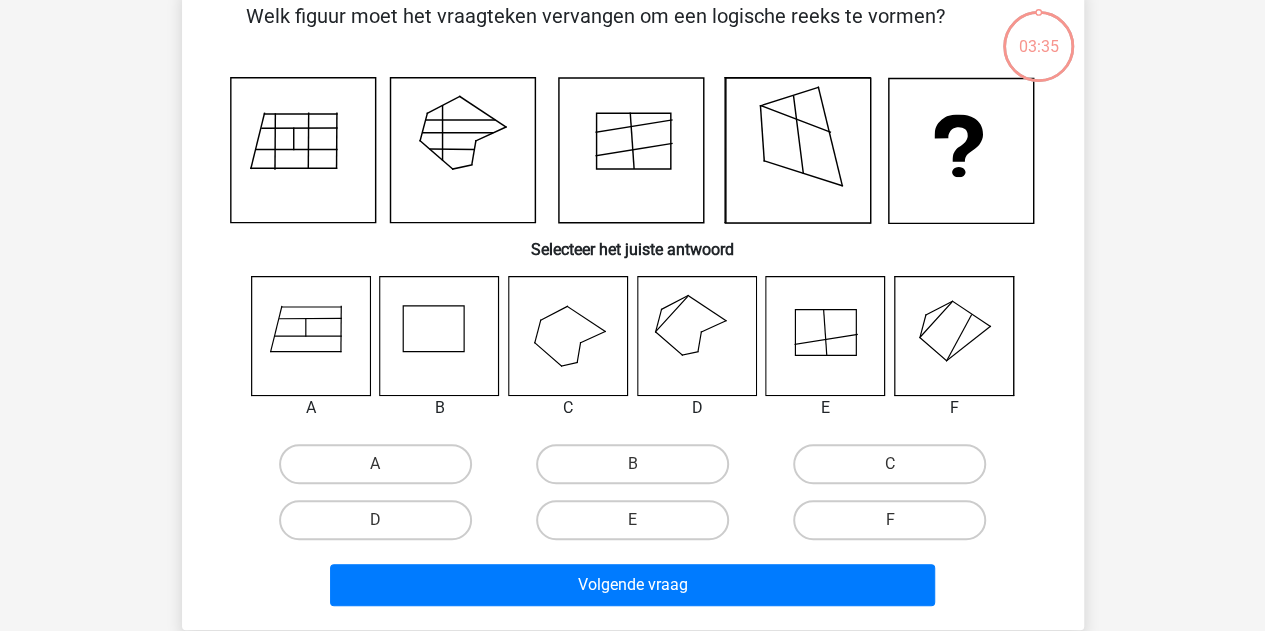 scroll, scrollTop: 92, scrollLeft: 0, axis: vertical 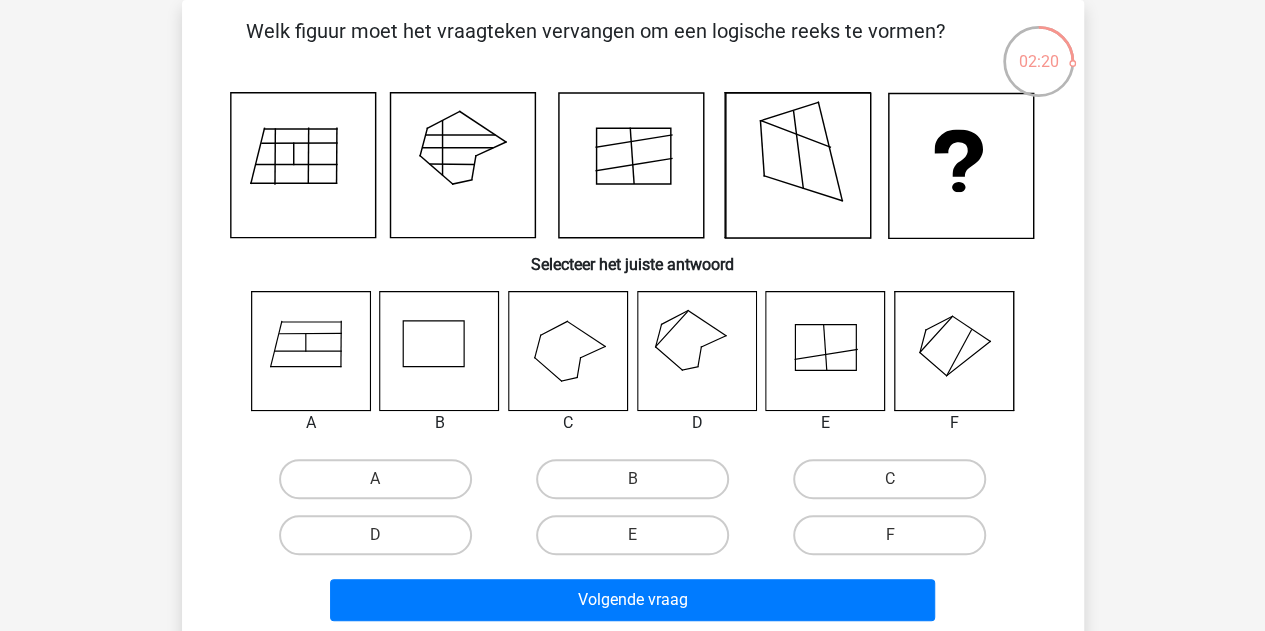 click 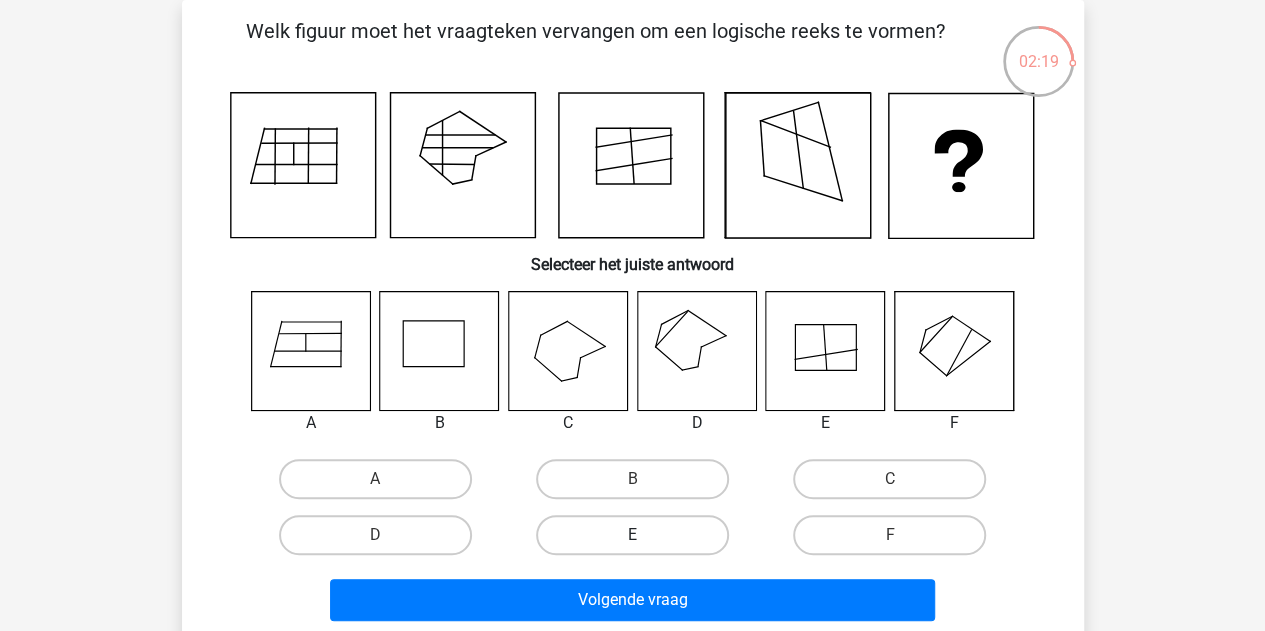 click on "E" at bounding box center (632, 535) 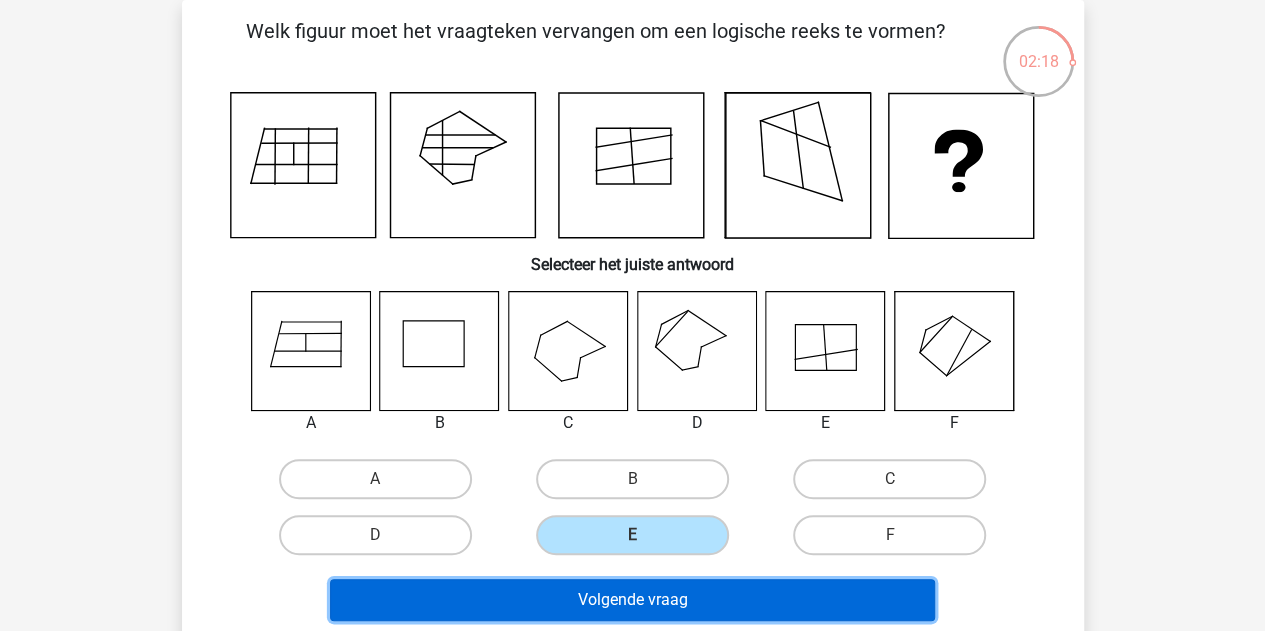 click on "Volgende vraag" at bounding box center (632, 600) 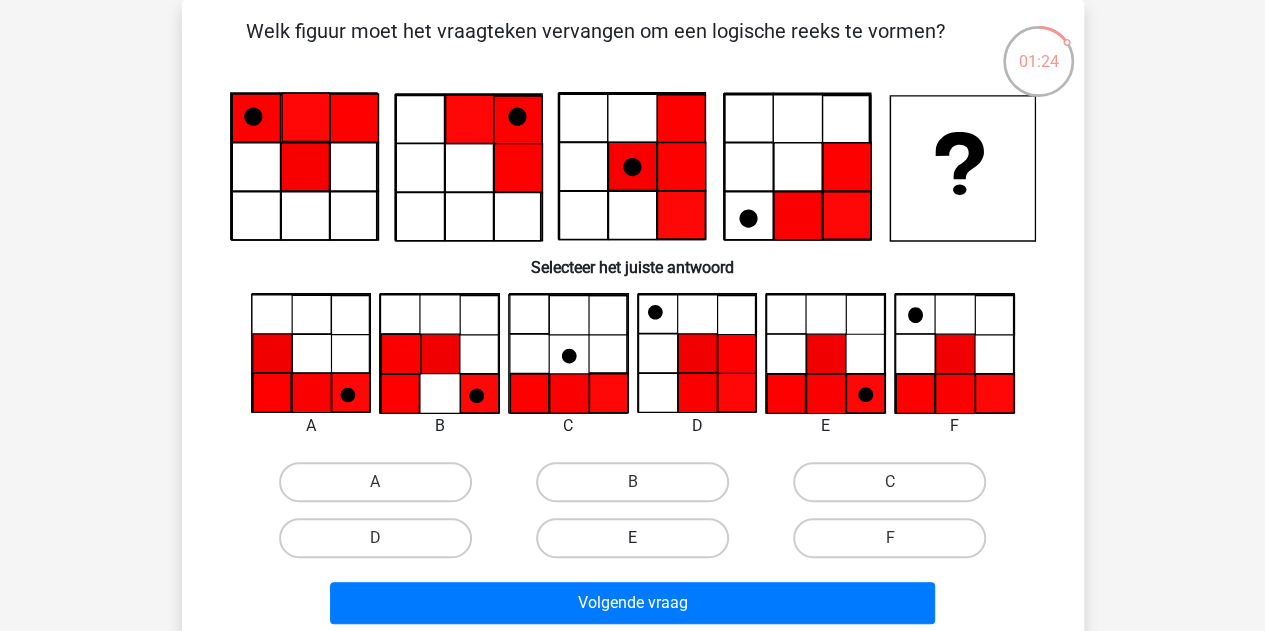 click on "E" at bounding box center (632, 538) 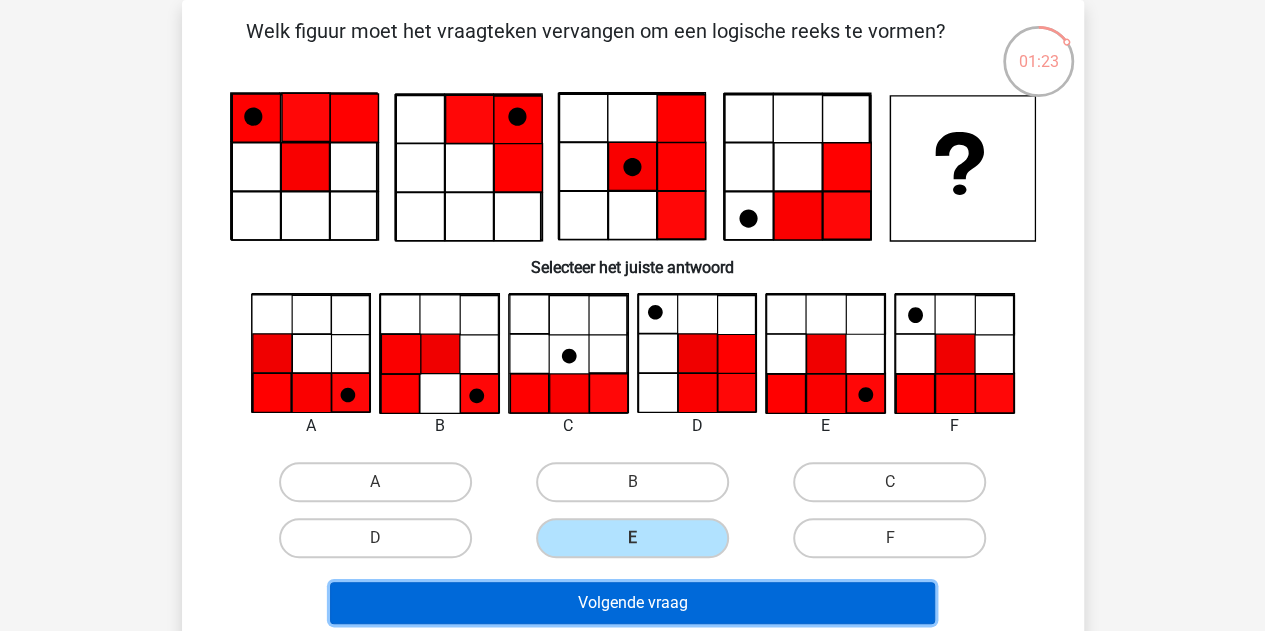click on "Volgende vraag" at bounding box center (632, 603) 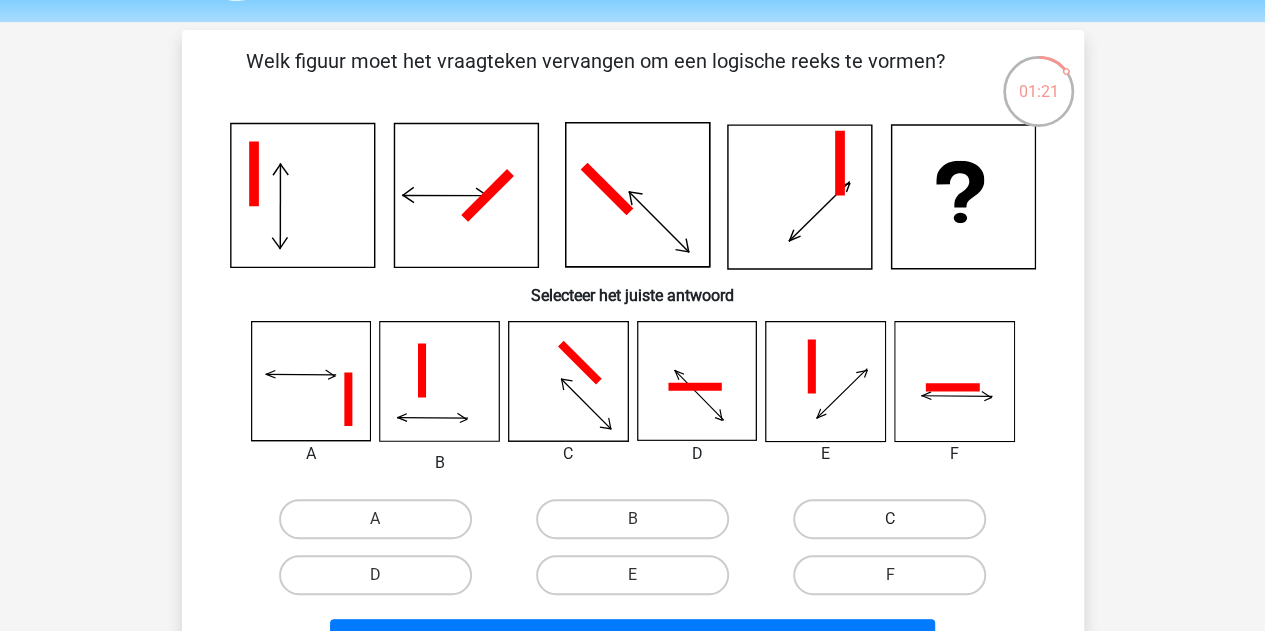 scroll, scrollTop: 61, scrollLeft: 0, axis: vertical 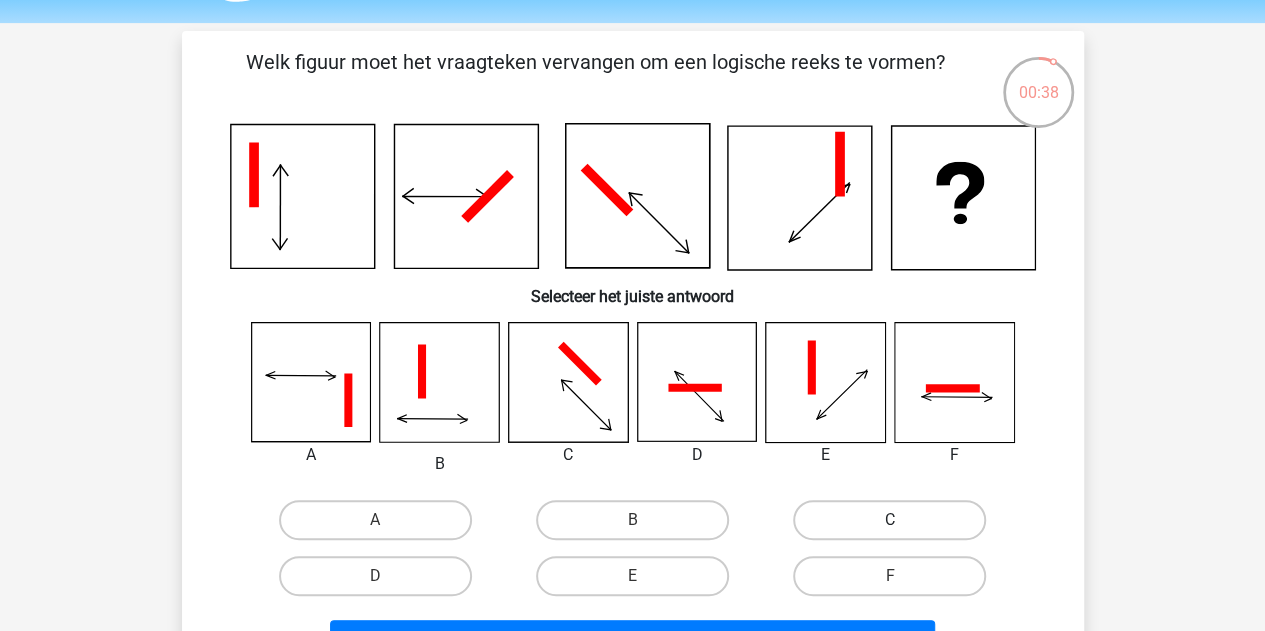 click on "C" at bounding box center [889, 520] 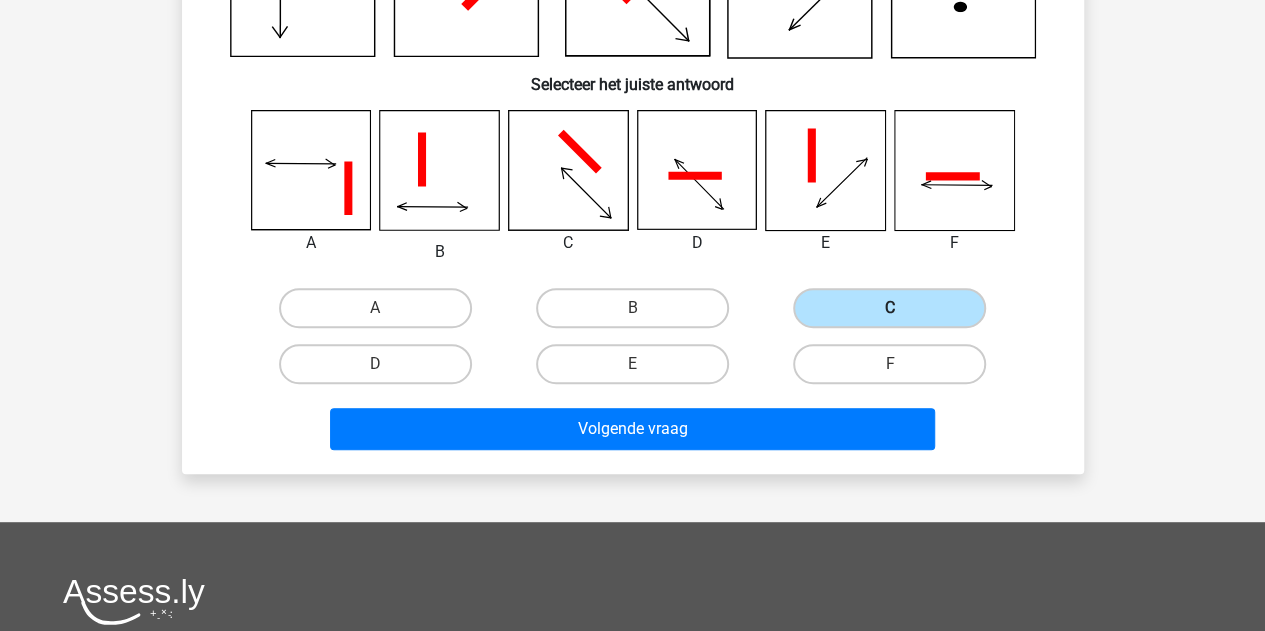 scroll, scrollTop: 275, scrollLeft: 0, axis: vertical 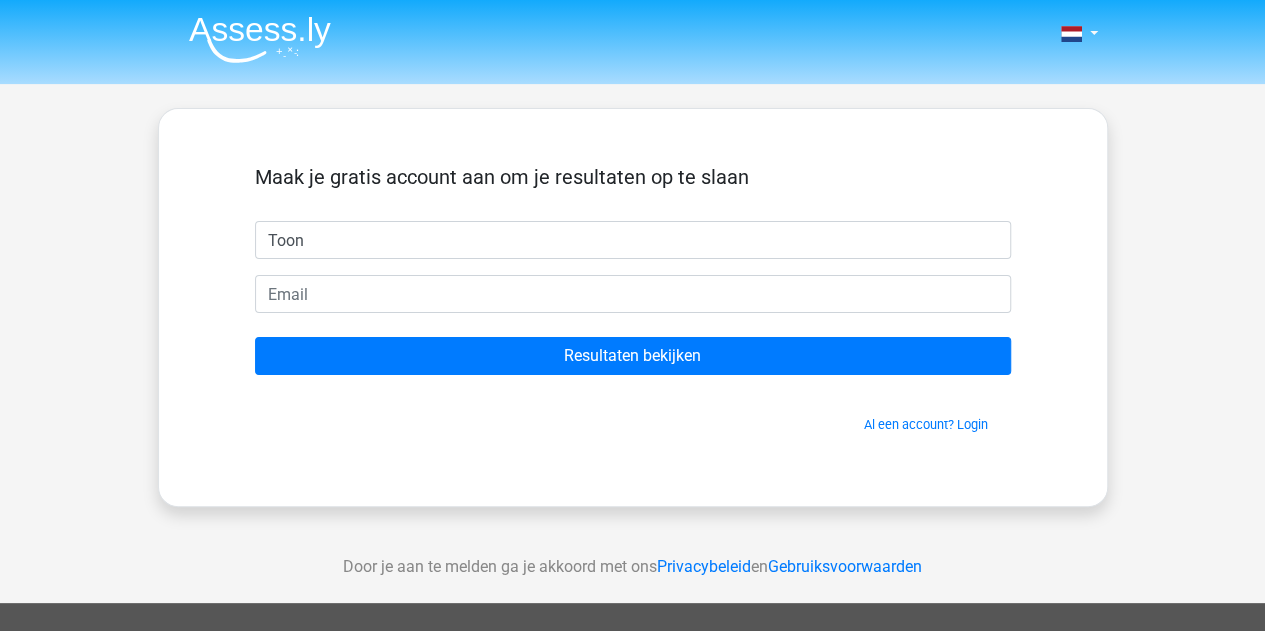 type on "Toon" 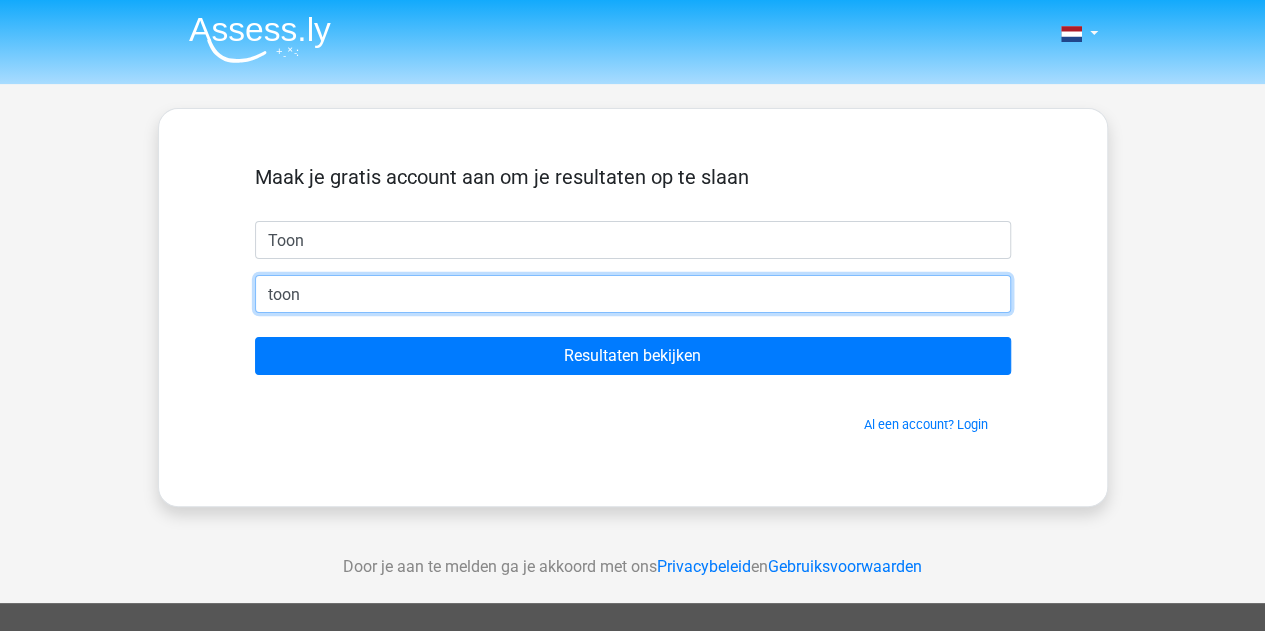 type on "[EMAIL]" 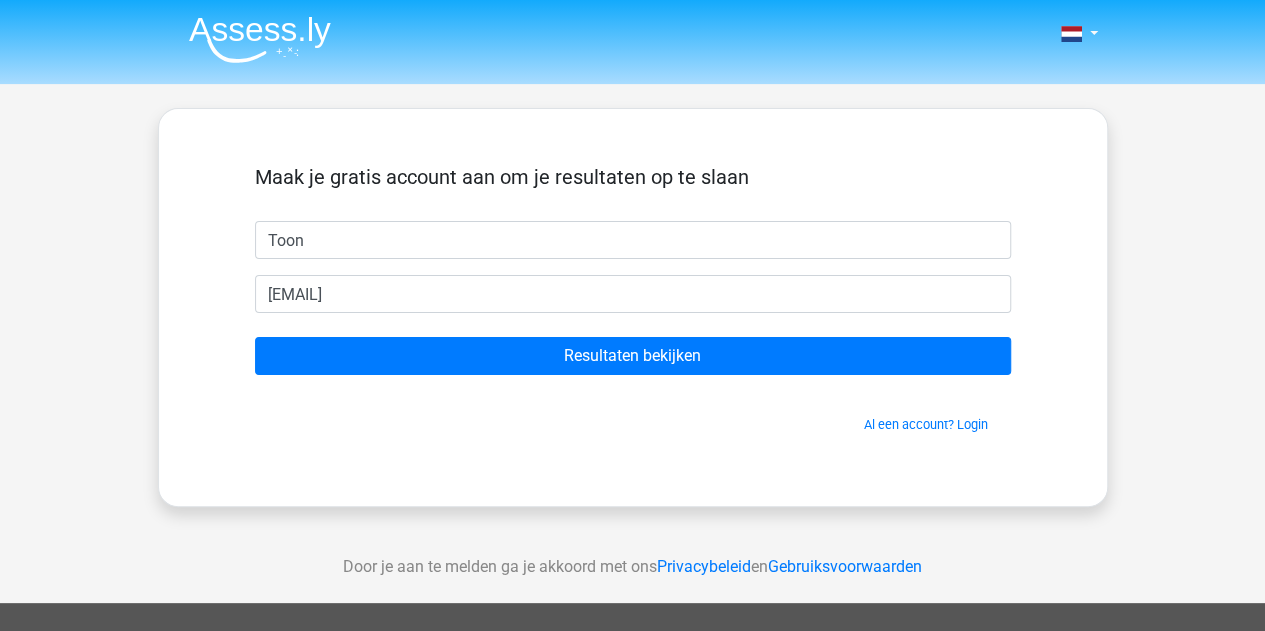 click on "Maak je gratis account aan om je resultaten op te slaan
Toon
toon@s-peak.net
Resultaten bekijken
Al een account? Login" at bounding box center (633, 299) 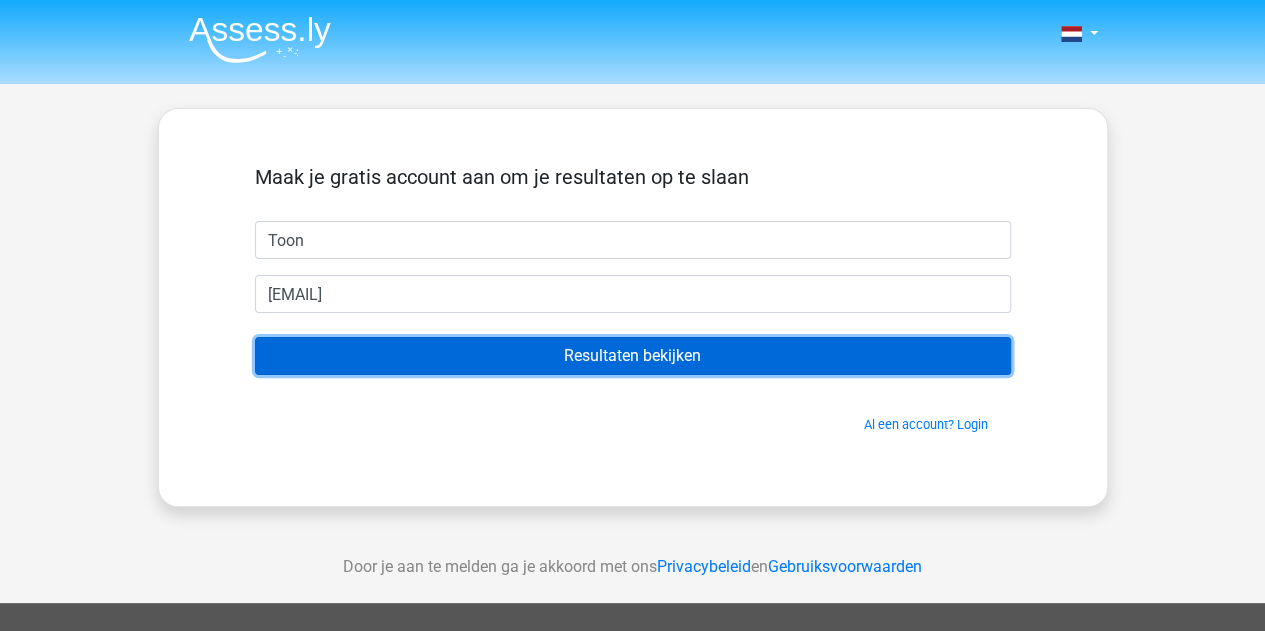 click on "Resultaten bekijken" at bounding box center [633, 356] 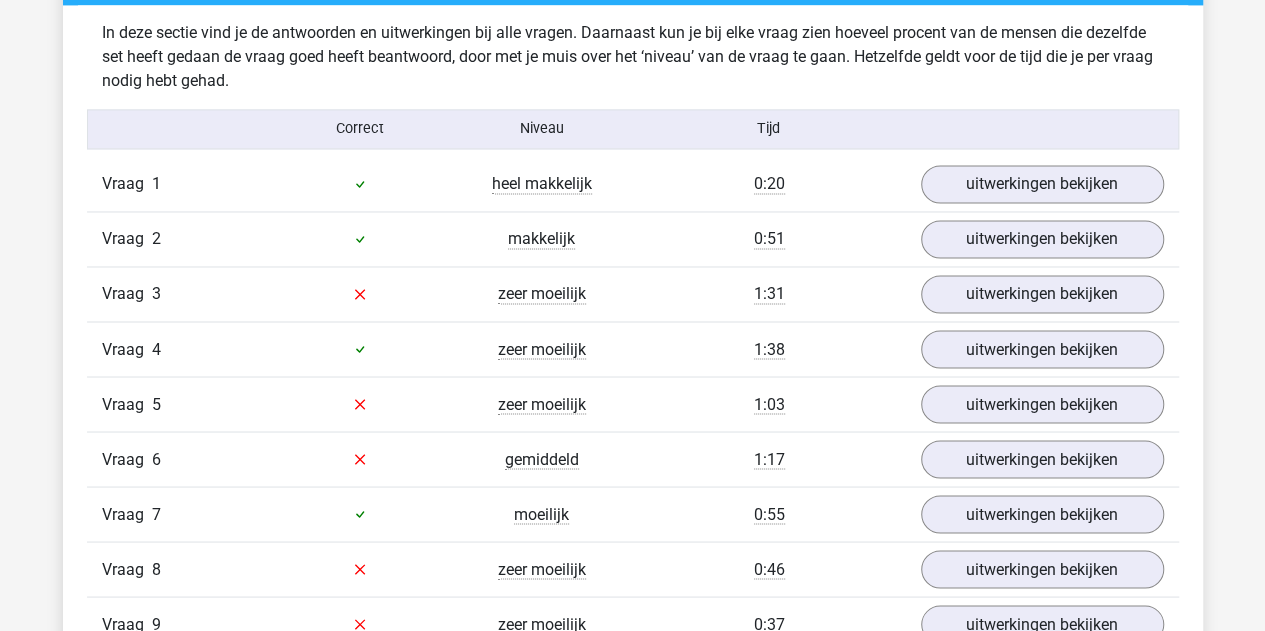 scroll, scrollTop: 1567, scrollLeft: 0, axis: vertical 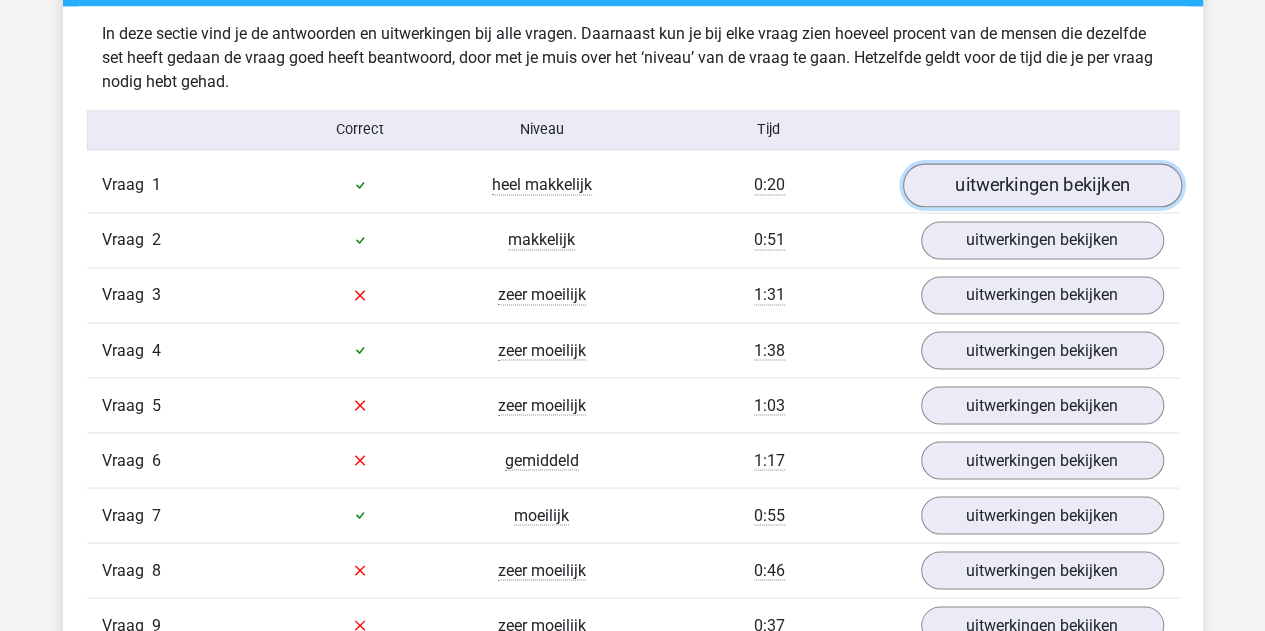 click on "uitwerkingen bekijken" at bounding box center (1041, 185) 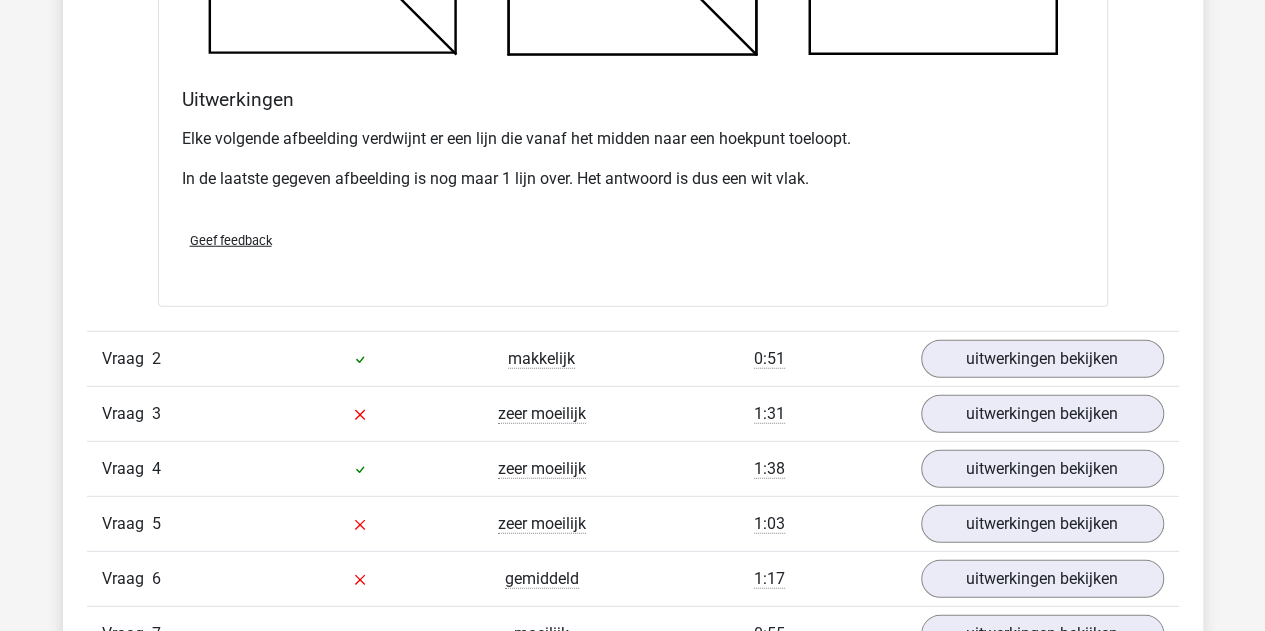 scroll, scrollTop: 2603, scrollLeft: 0, axis: vertical 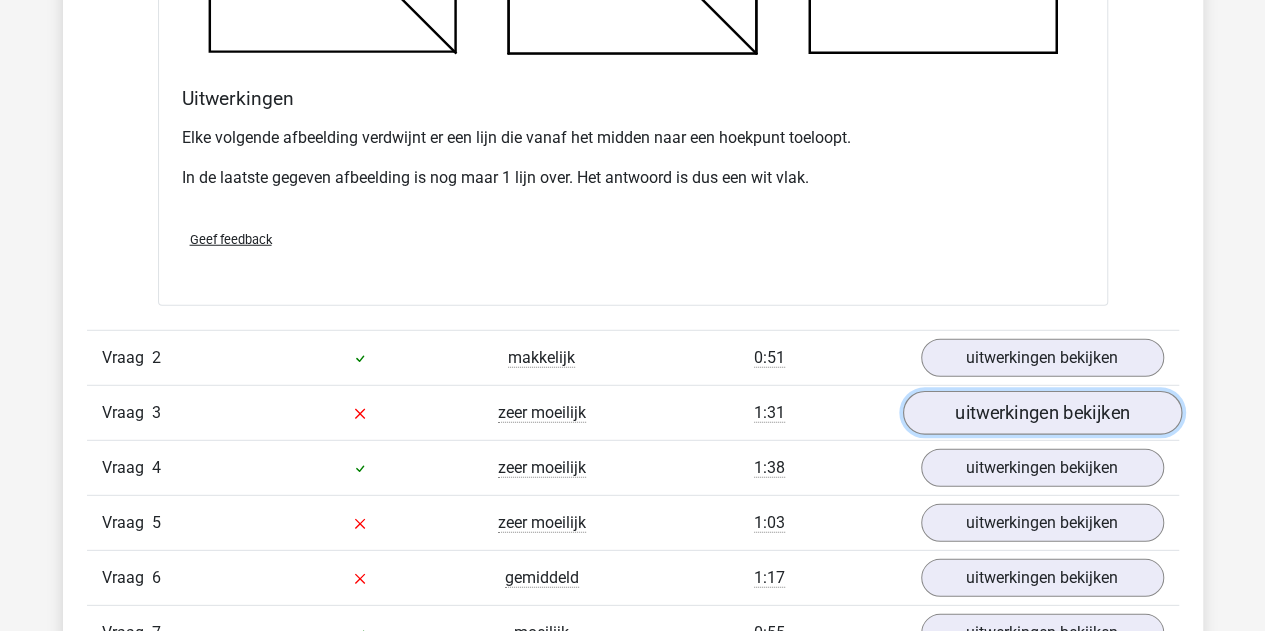 click on "uitwerkingen bekijken" at bounding box center (1041, 413) 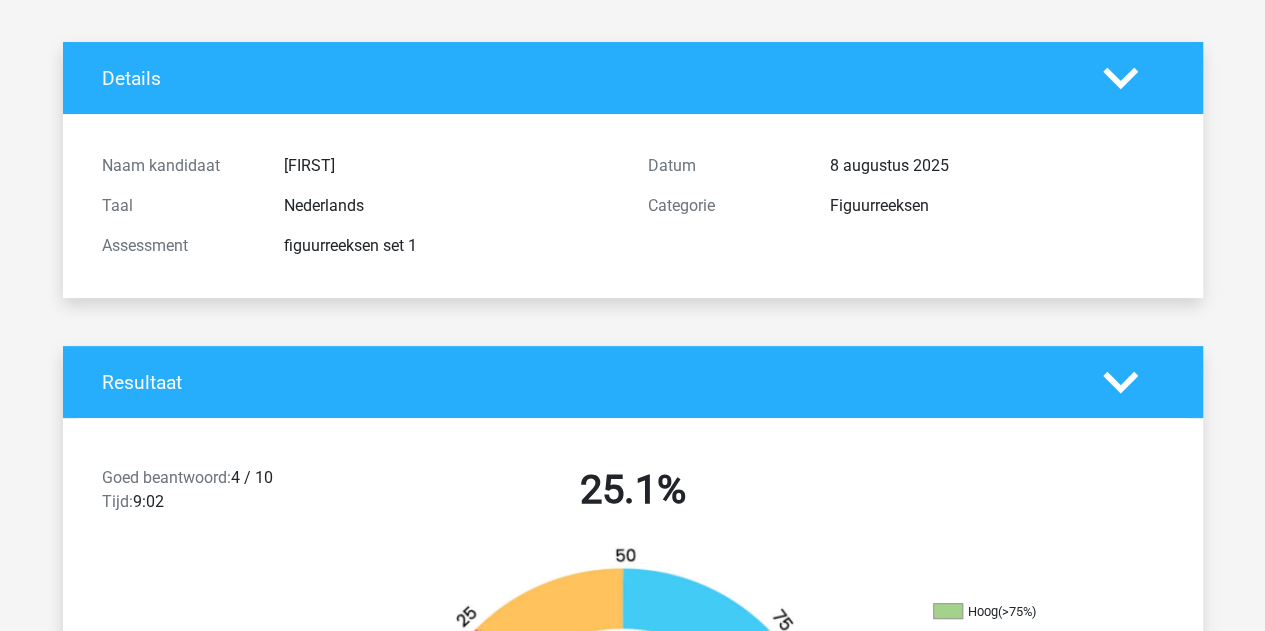 scroll, scrollTop: 0, scrollLeft: 0, axis: both 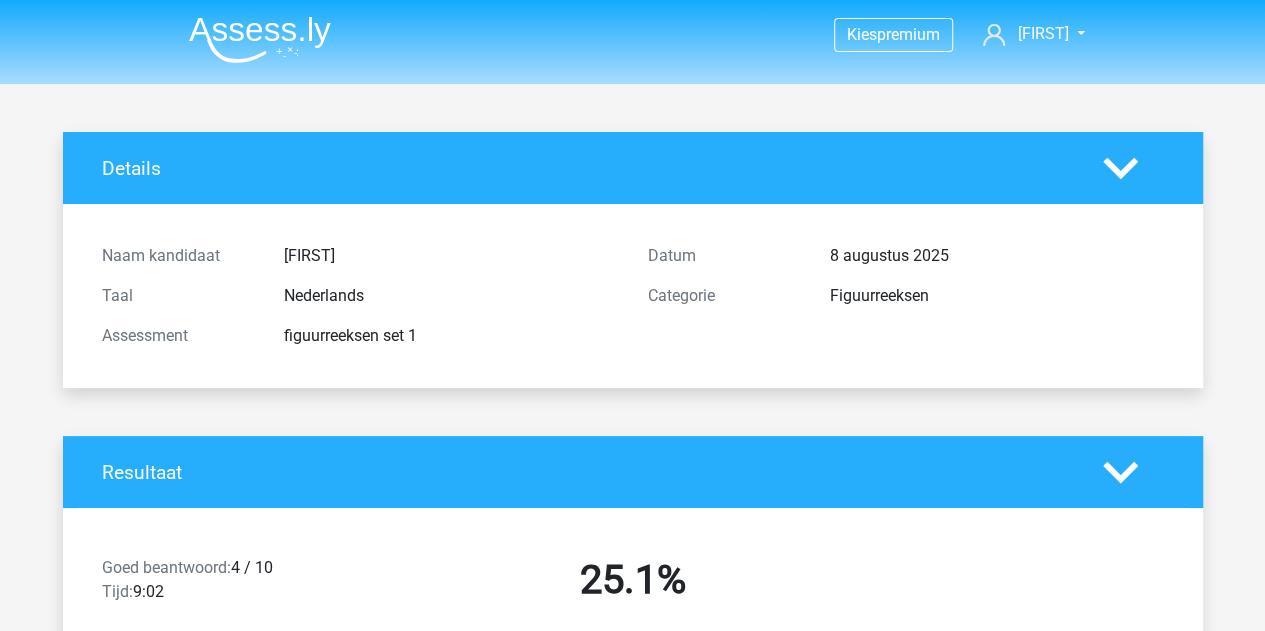 click at bounding box center [260, 39] 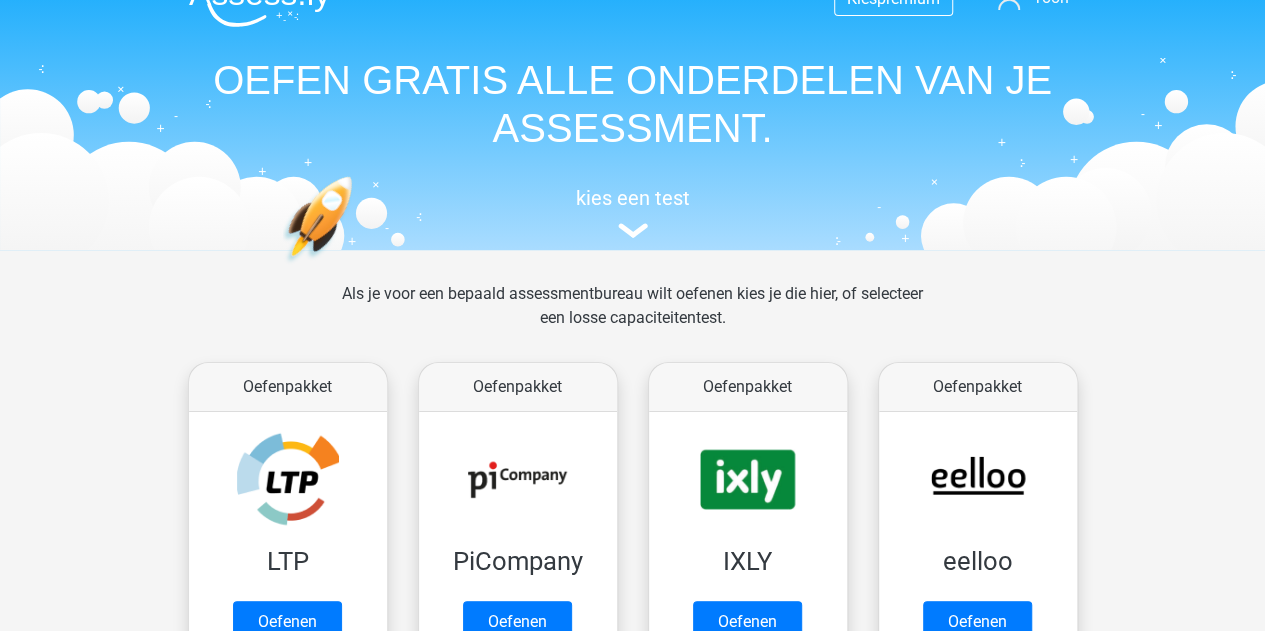 scroll, scrollTop: 0, scrollLeft: 0, axis: both 